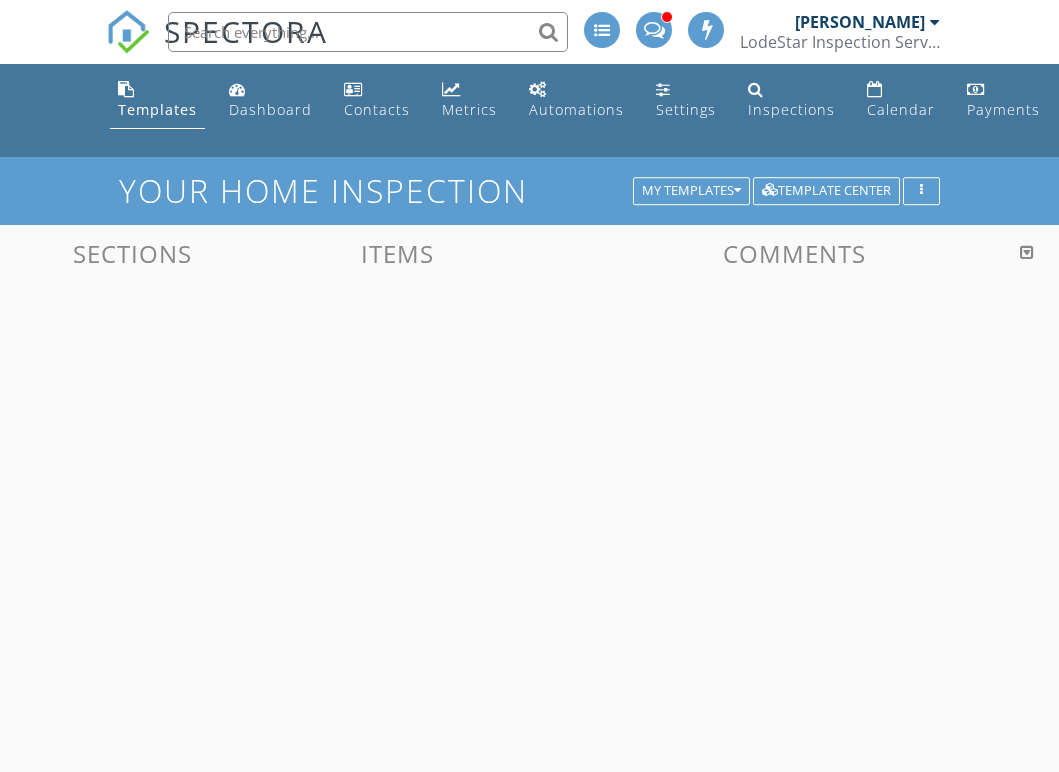 scroll, scrollTop: 0, scrollLeft: 0, axis: both 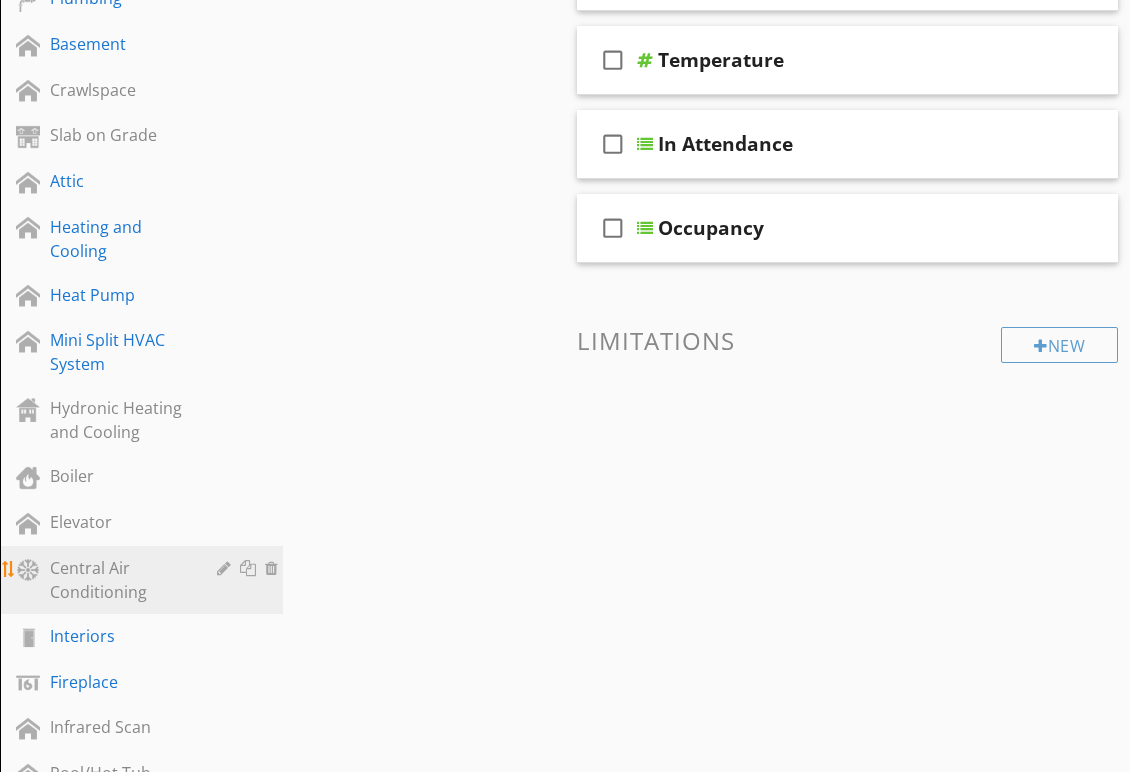 click on "Central Air Conditioning" at bounding box center [119, 580] 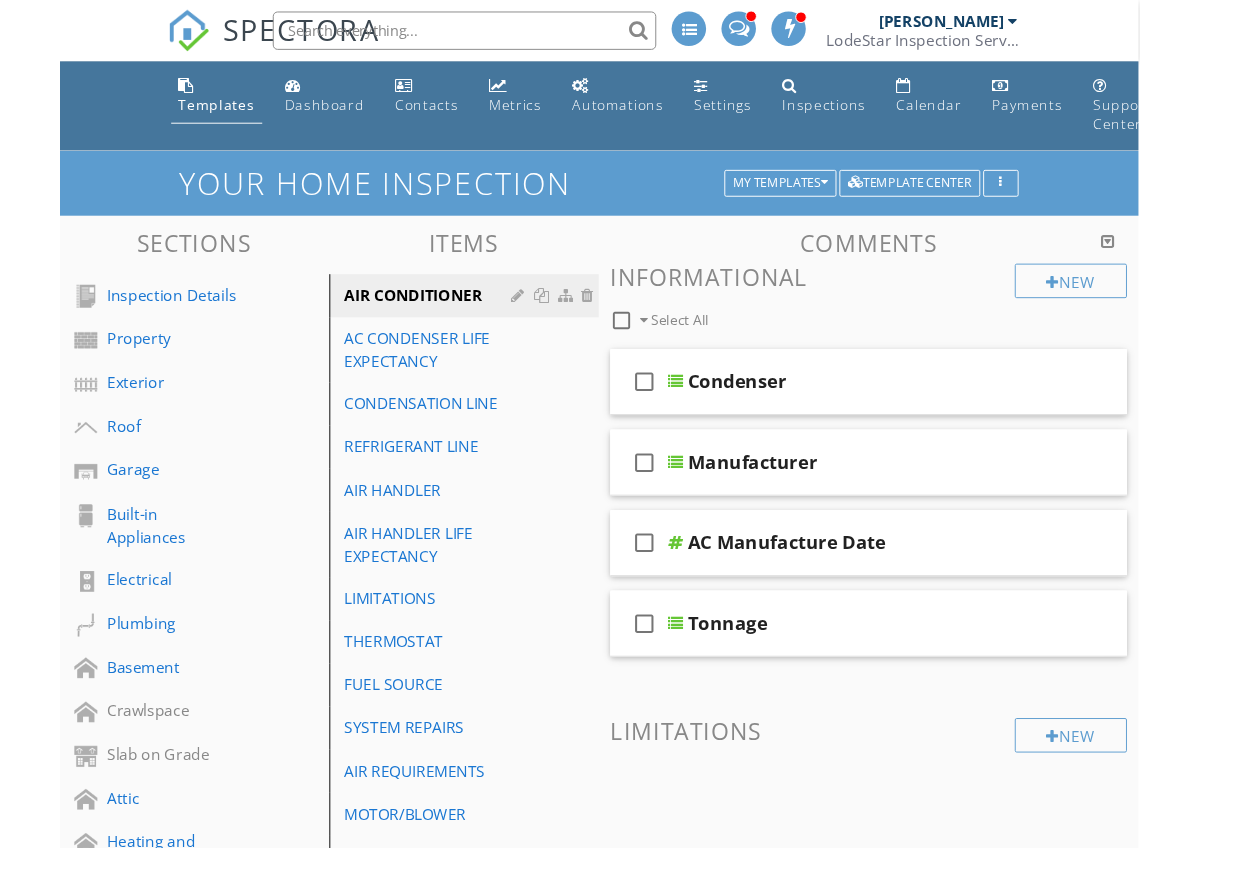 scroll, scrollTop: 0, scrollLeft: 0, axis: both 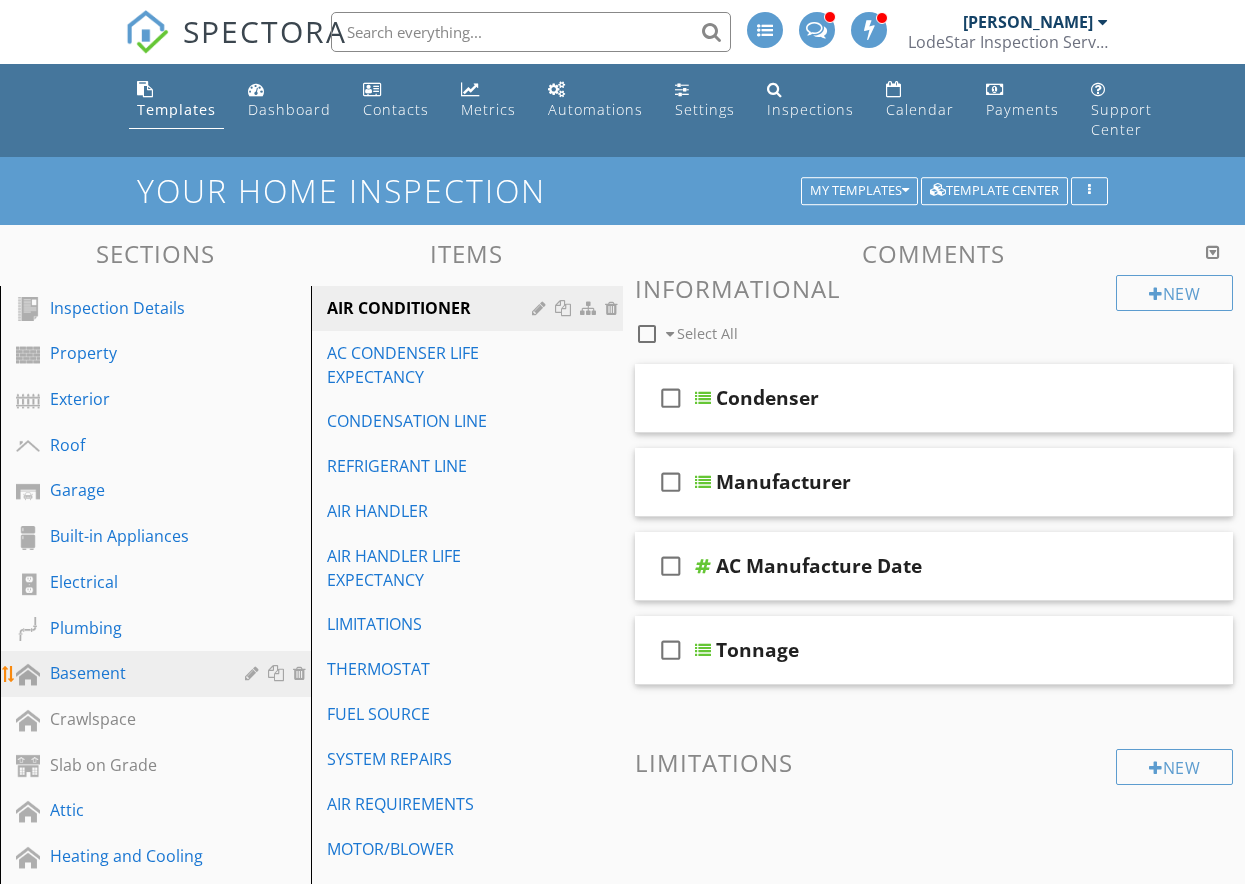 click on "Basement" at bounding box center (133, 673) 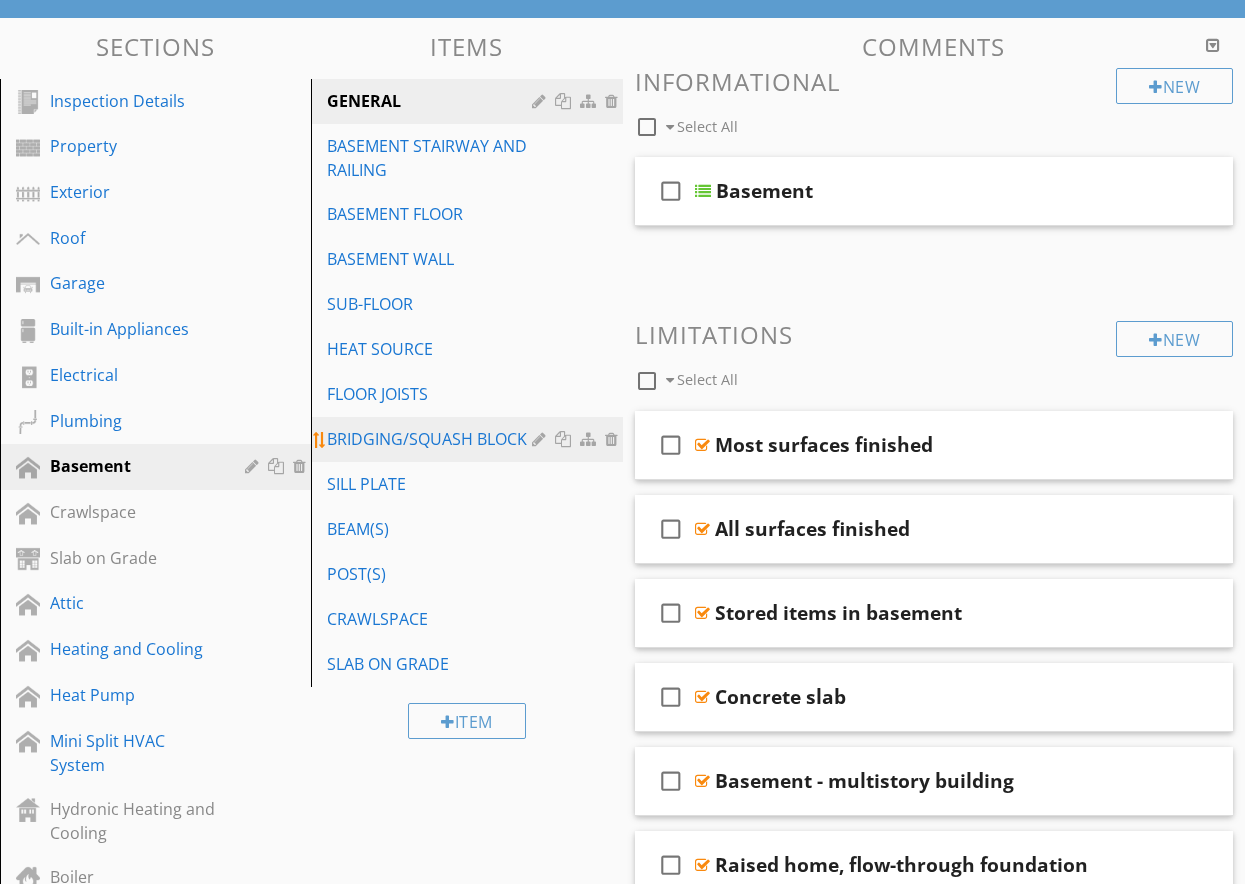 scroll, scrollTop: 186, scrollLeft: 0, axis: vertical 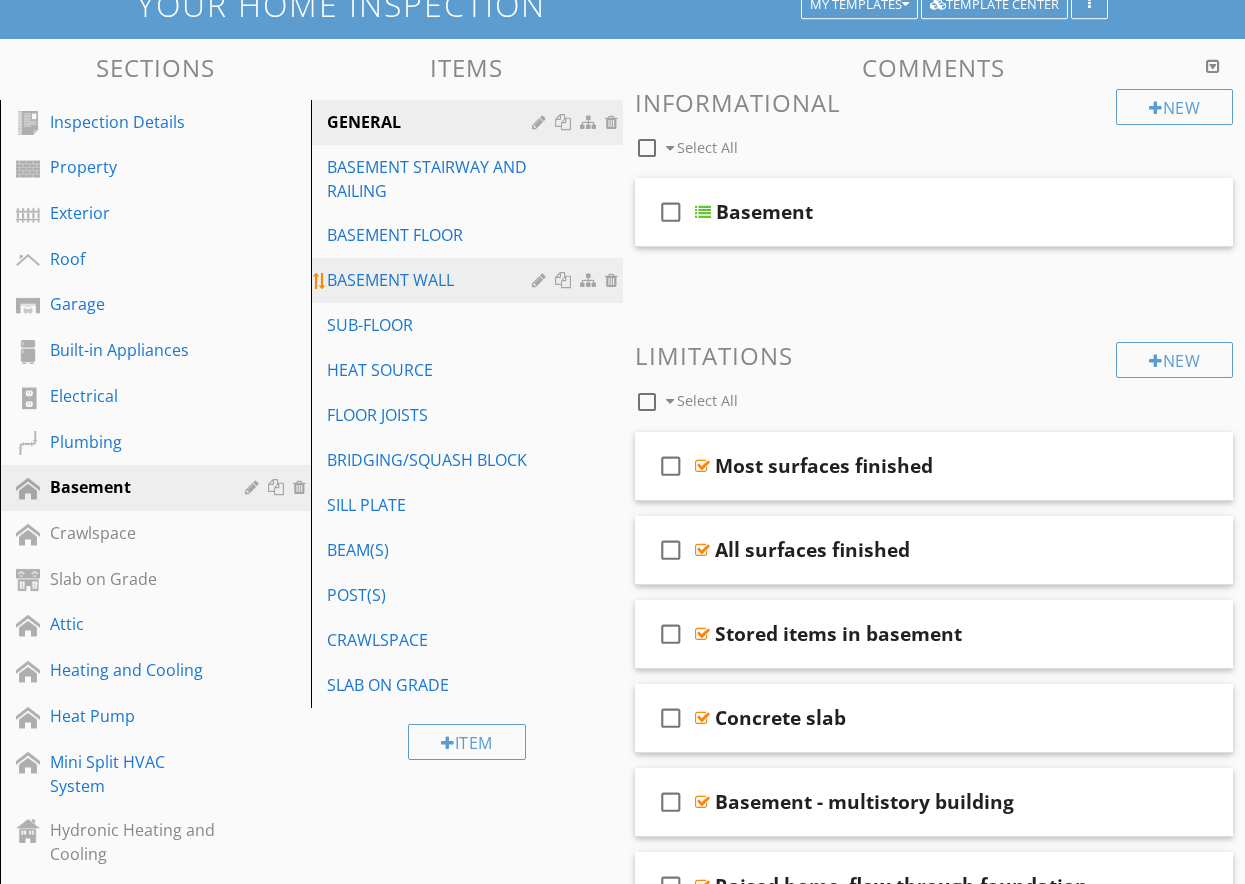 click on "BASEMENT WALL" at bounding box center [432, 280] 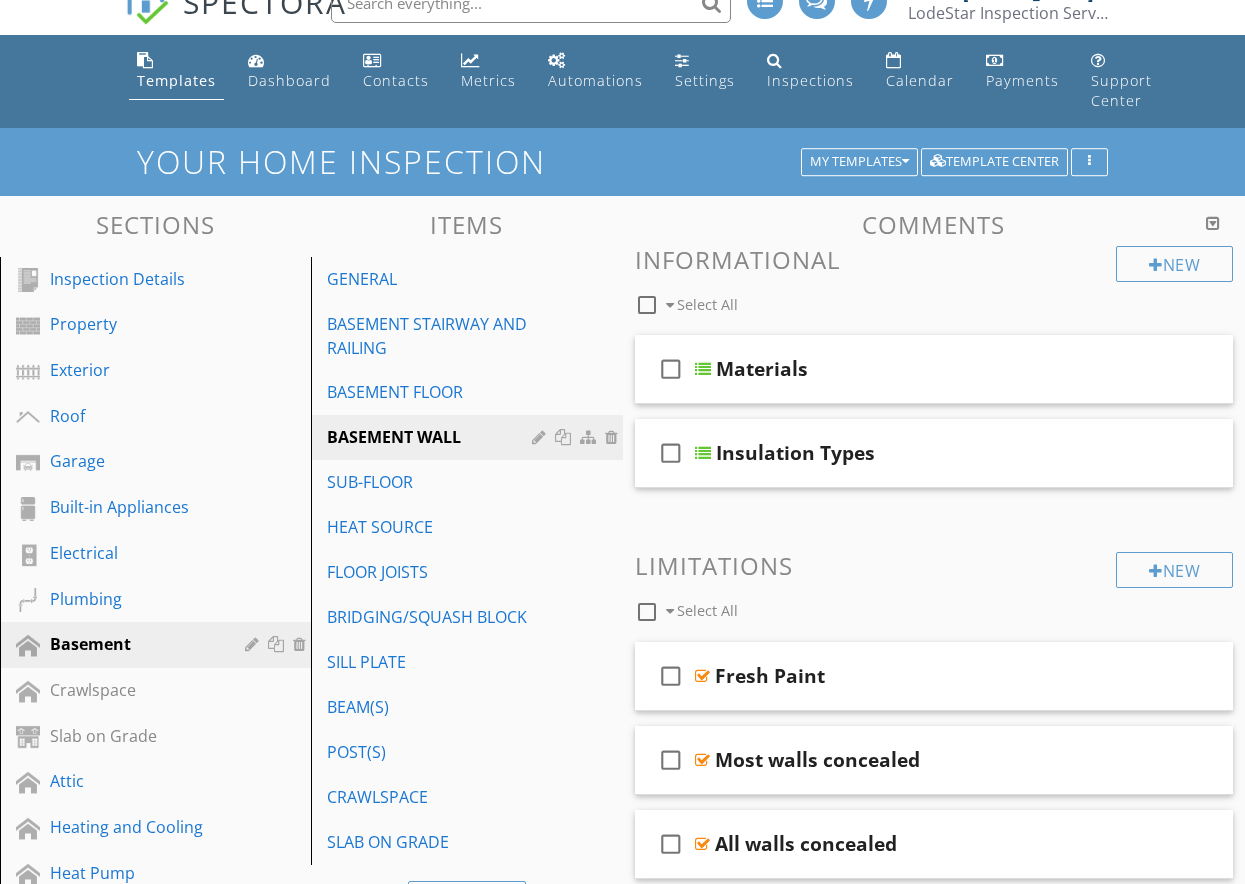 scroll, scrollTop: 28, scrollLeft: 0, axis: vertical 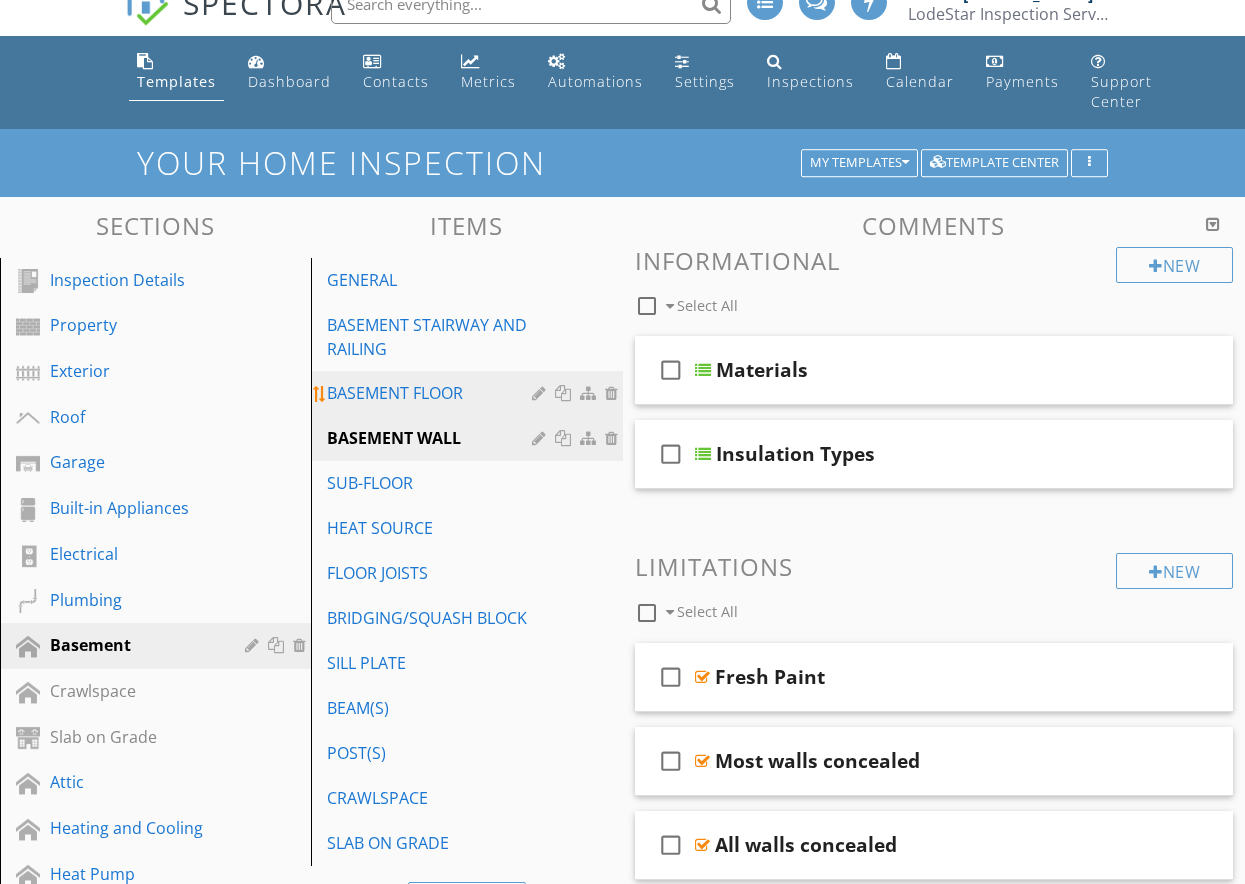 click on "BASEMENT FLOOR" at bounding box center [432, 393] 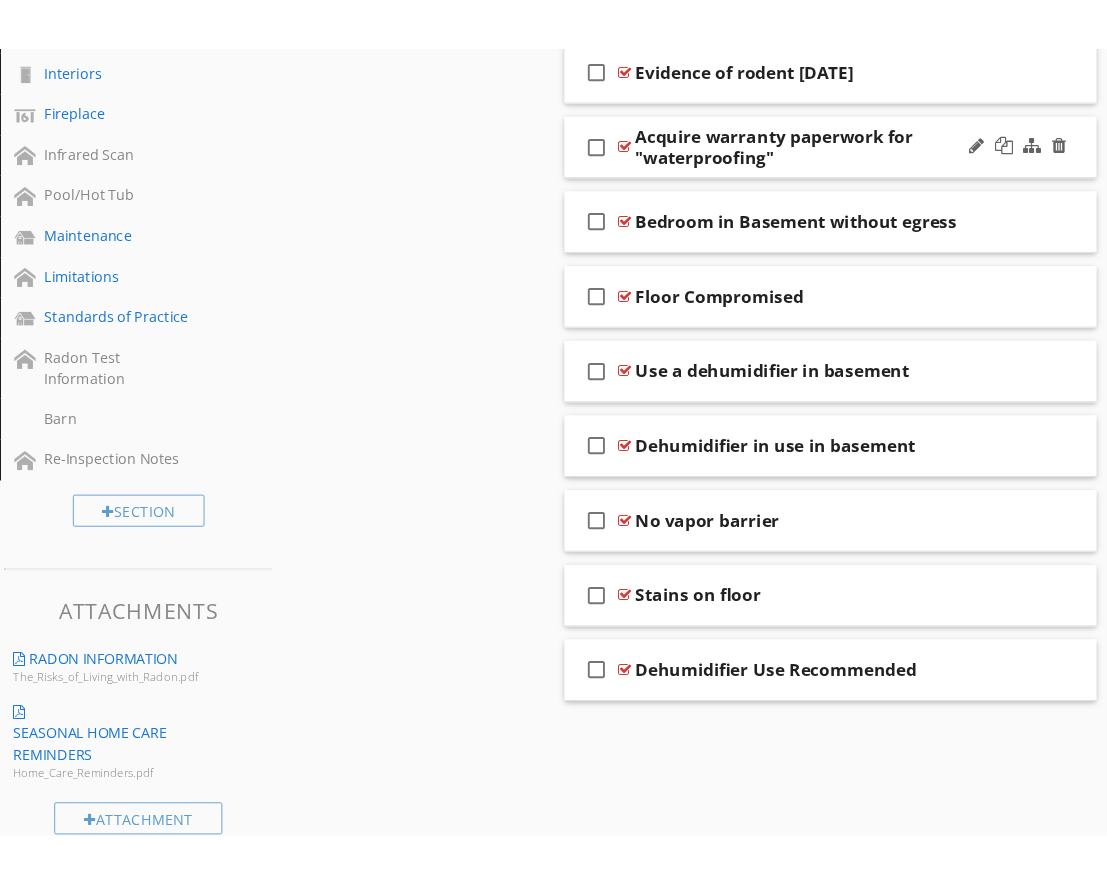scroll, scrollTop: 1217, scrollLeft: 0, axis: vertical 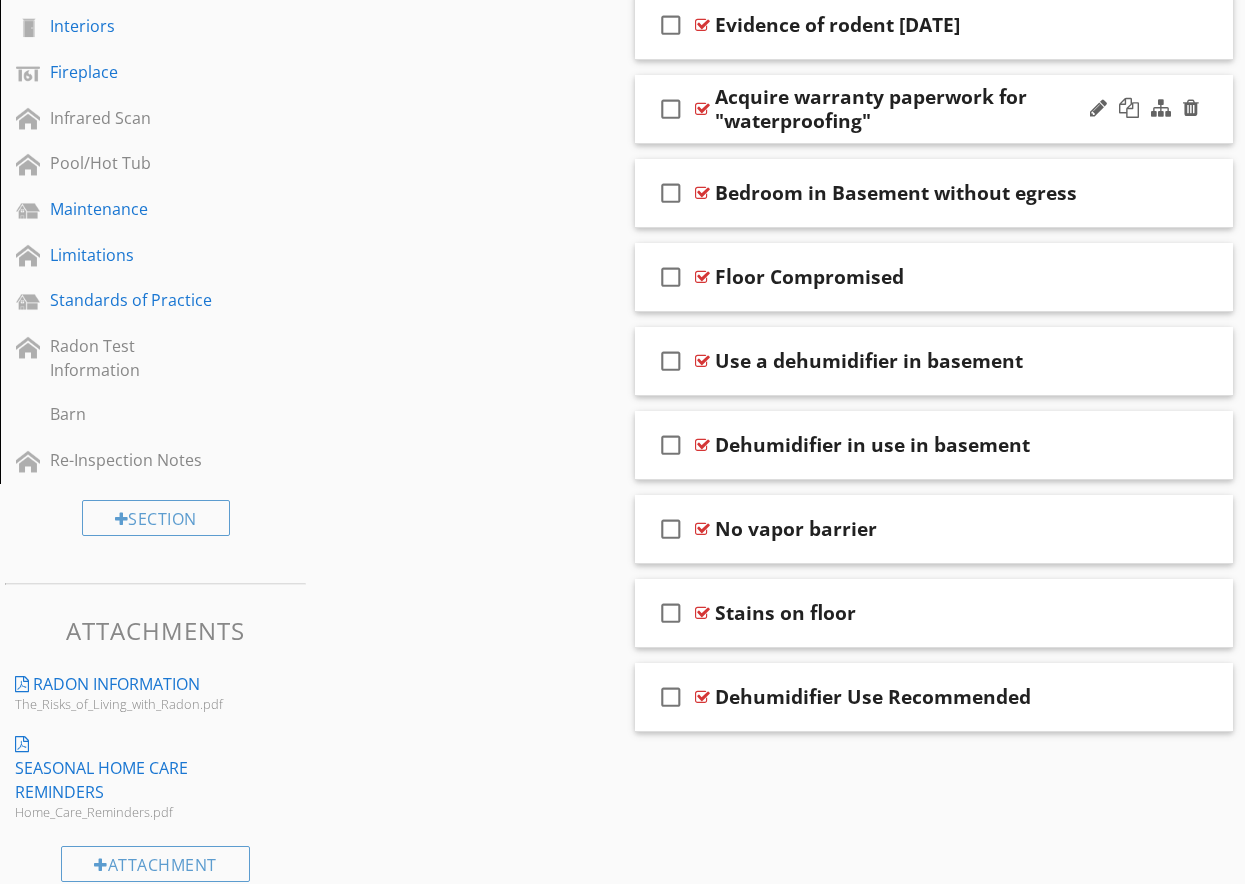 click on "check_box_outline_blank
Acquire warranty paperwork for "waterproofing"" at bounding box center [934, 109] 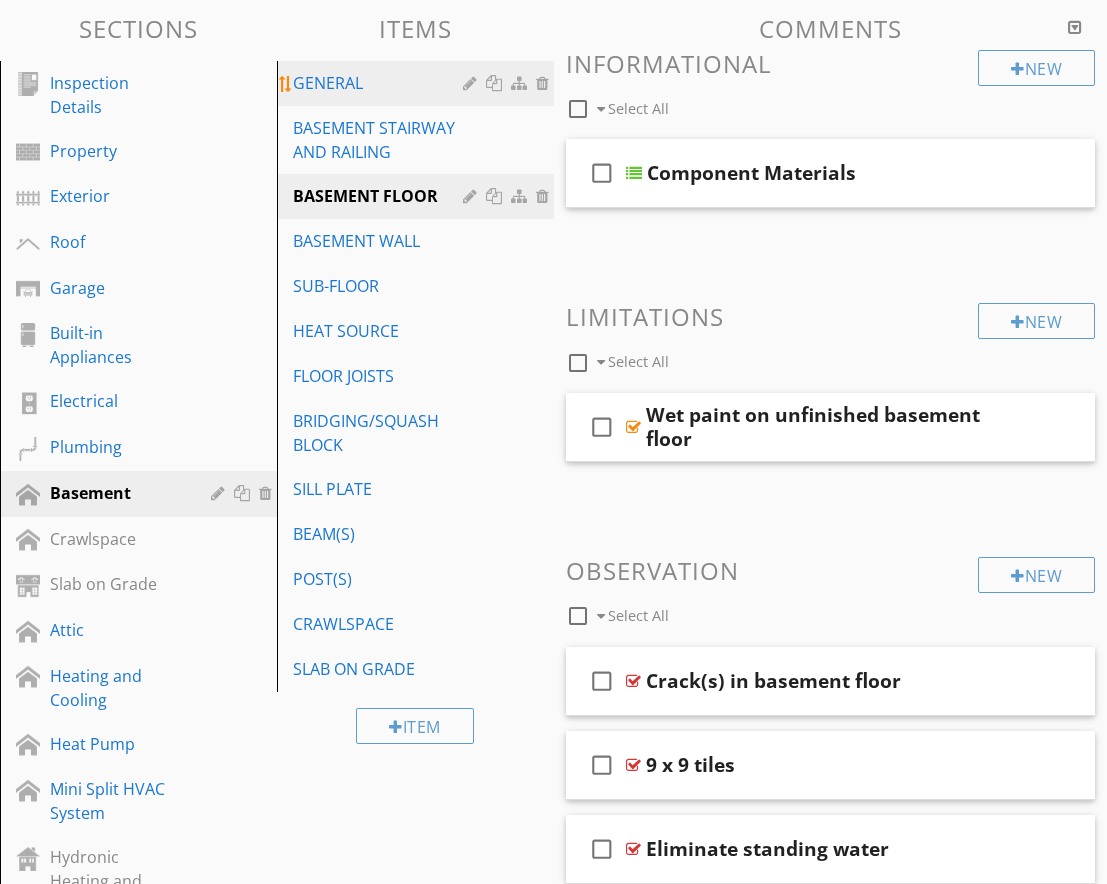 scroll, scrollTop: 227, scrollLeft: 0, axis: vertical 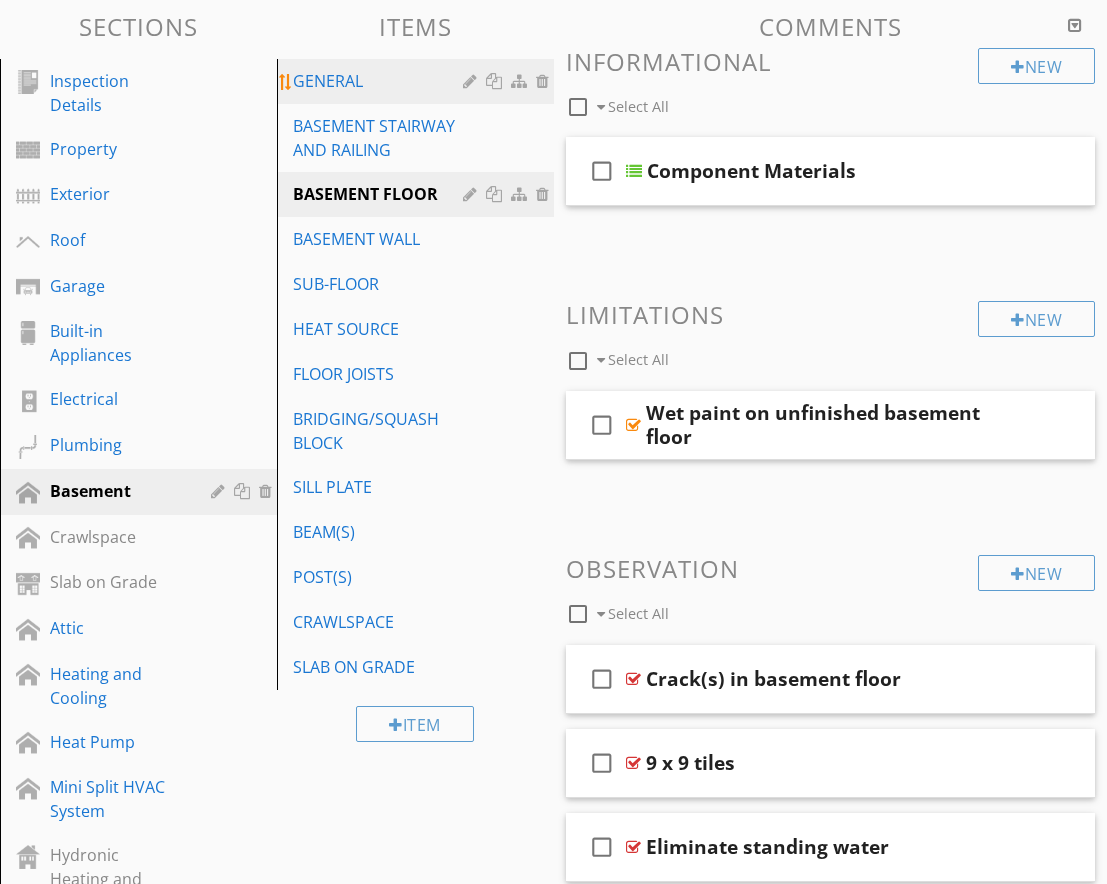 click on "GENERAL" at bounding box center [381, 81] 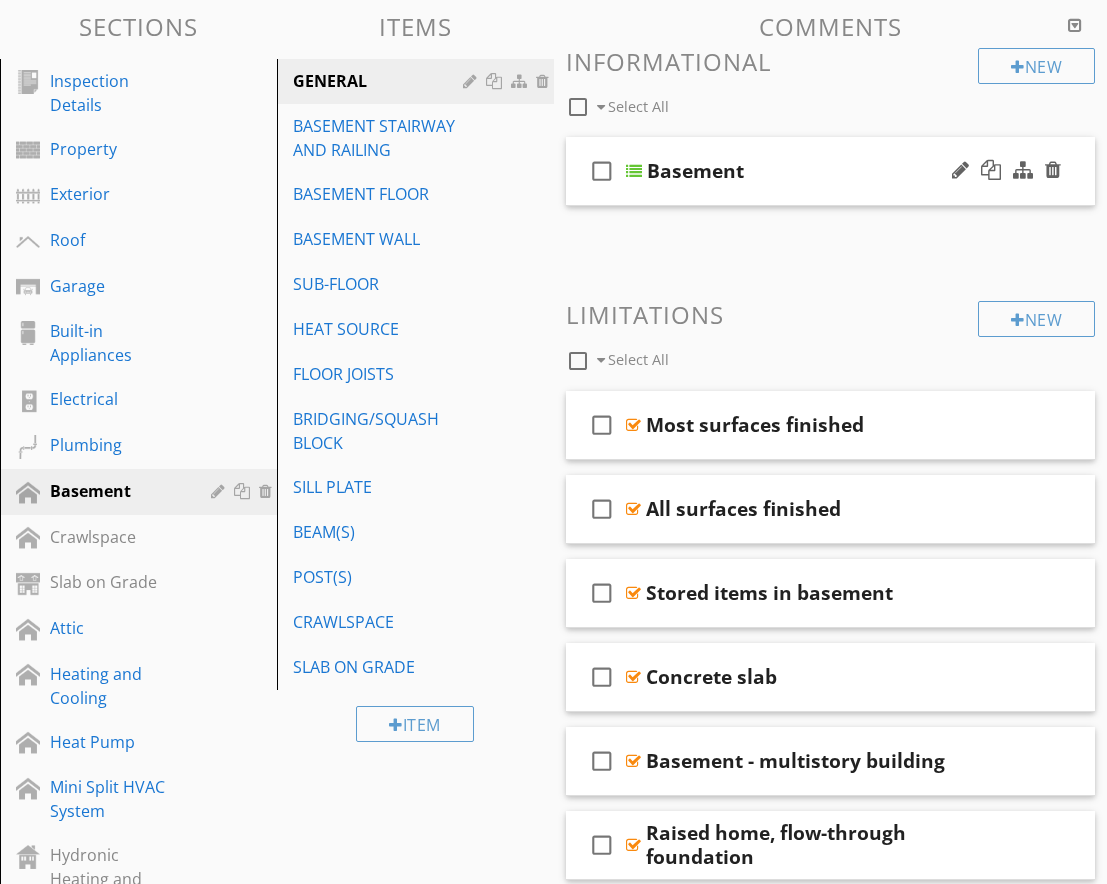 click on "check_box_outline_blank
Basement" at bounding box center (831, 171) 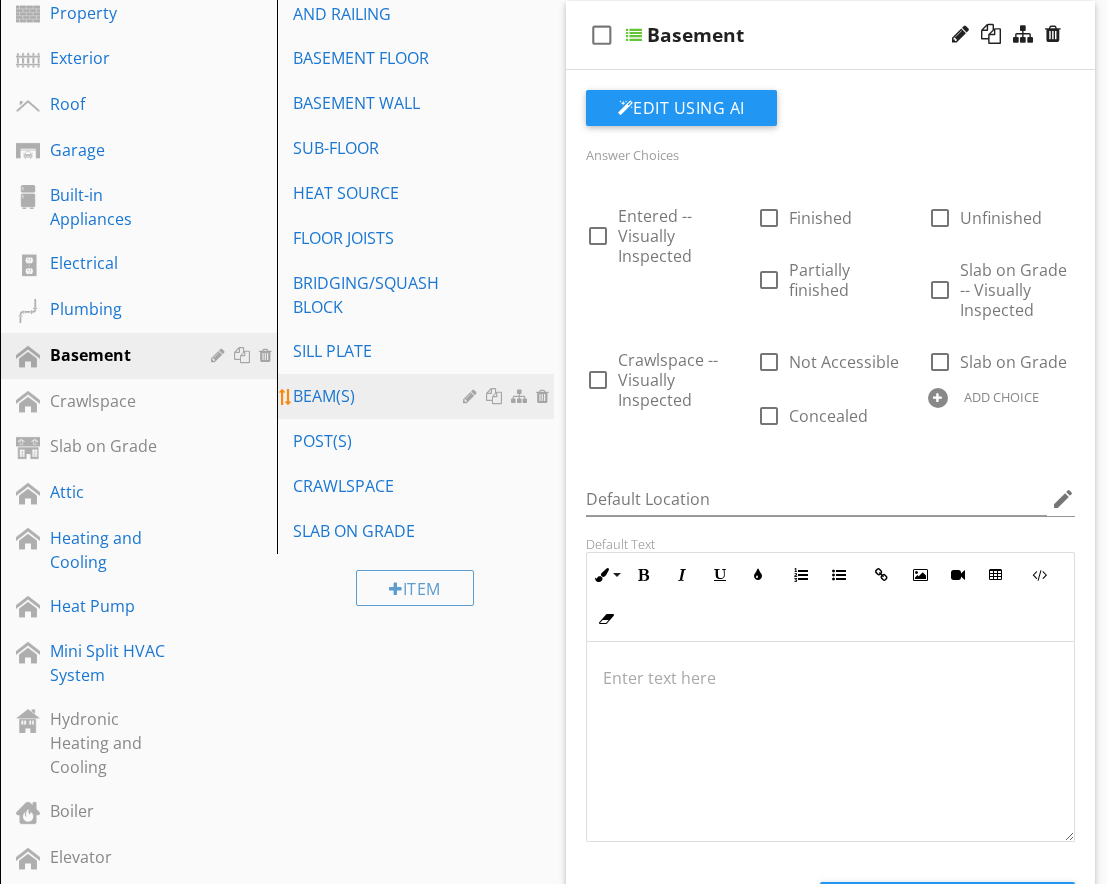 scroll, scrollTop: 364, scrollLeft: 0, axis: vertical 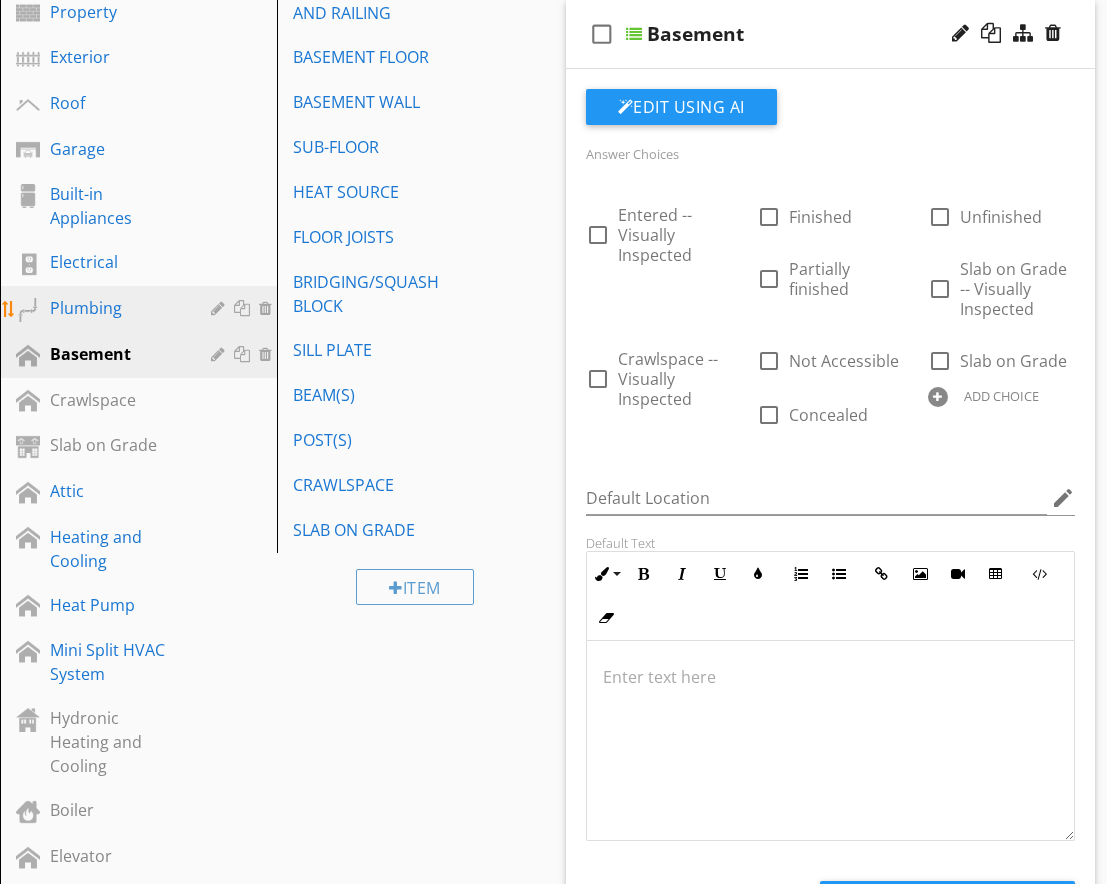 click on "Plumbing" at bounding box center [116, 308] 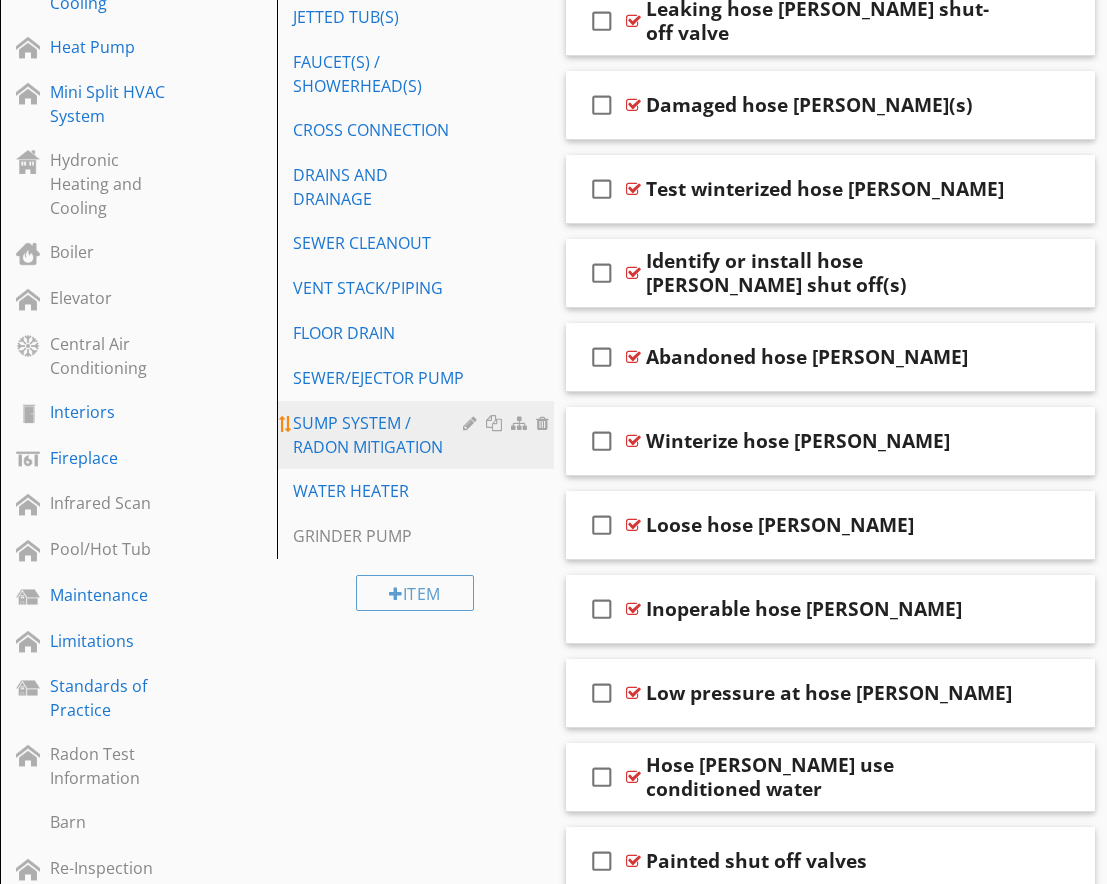 scroll, scrollTop: 919, scrollLeft: 0, axis: vertical 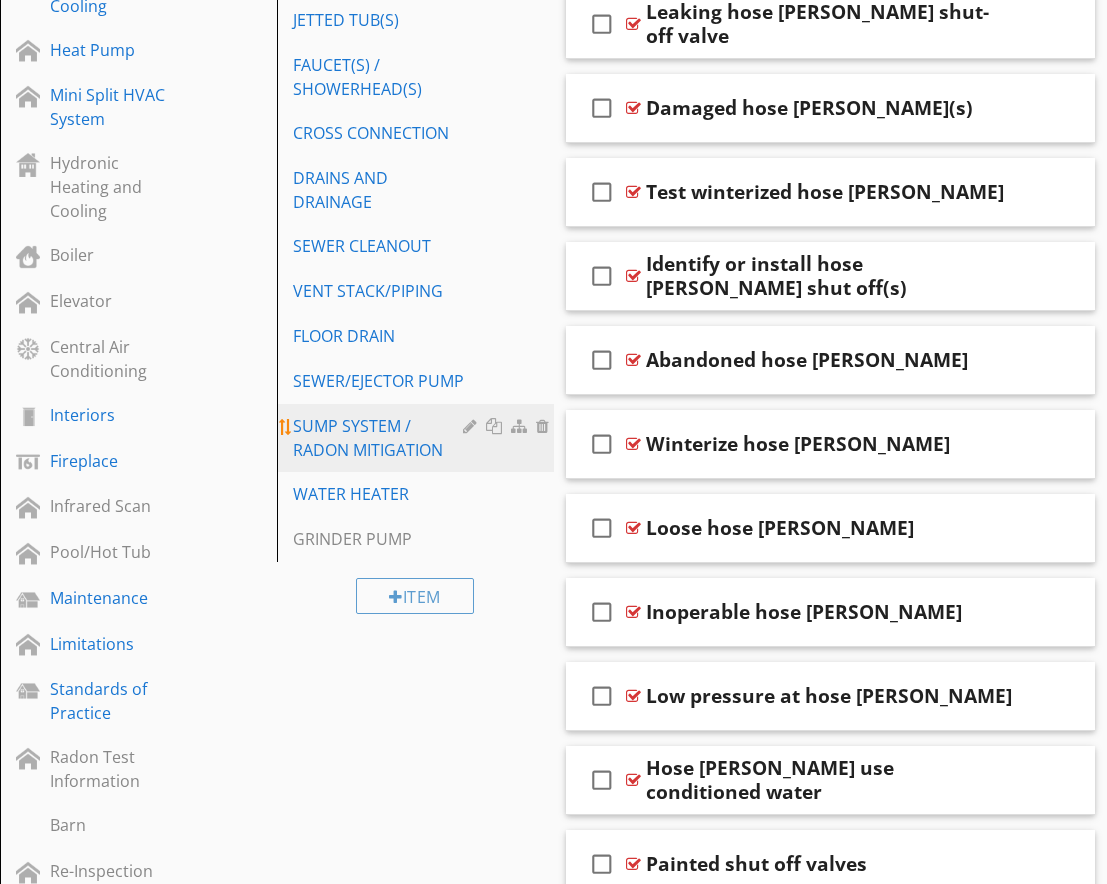 click on "SUMP SYSTEM / RADON MITIGATION" at bounding box center [381, 438] 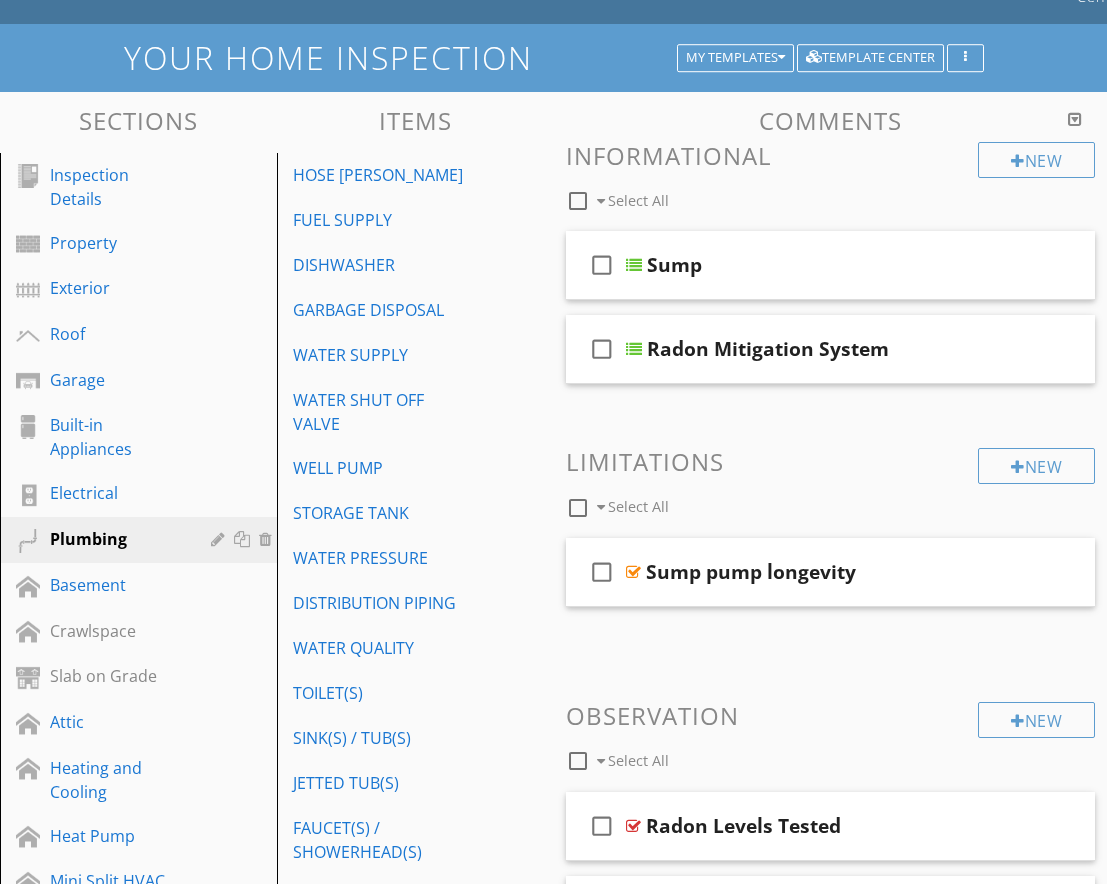 scroll, scrollTop: 131, scrollLeft: 0, axis: vertical 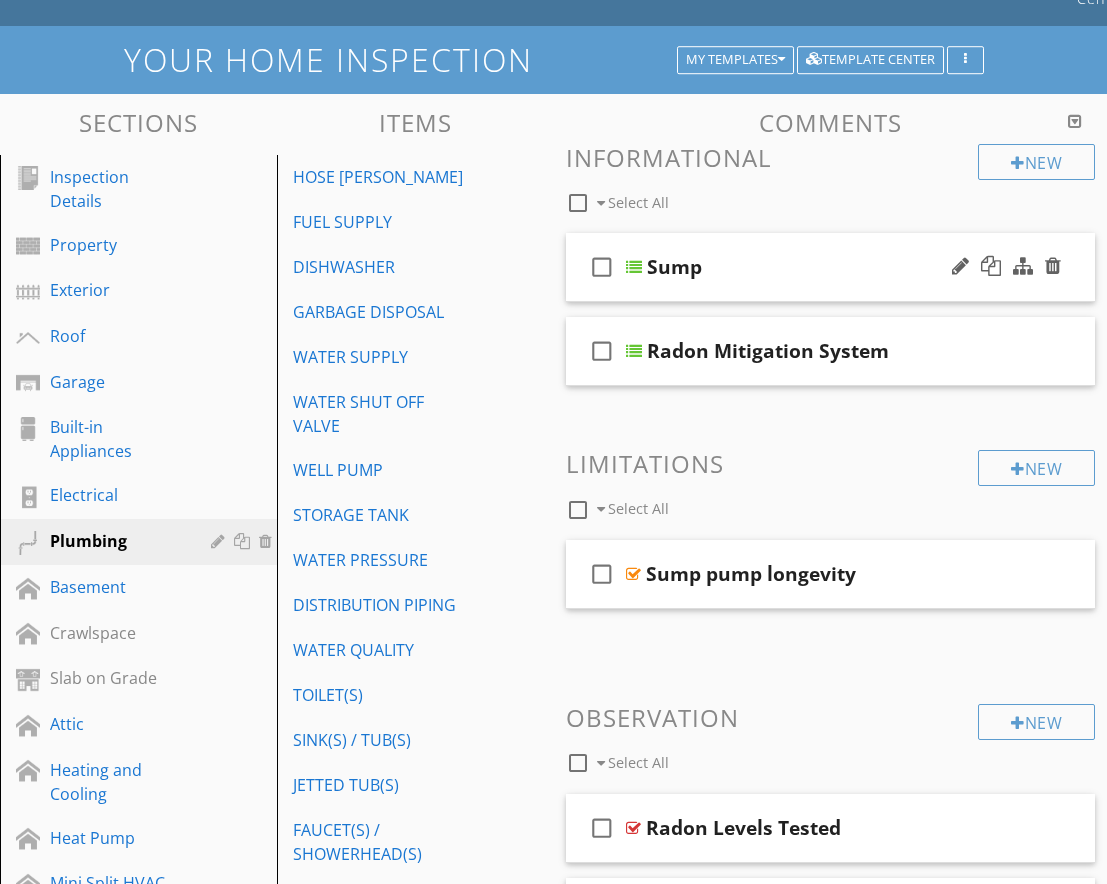 click on "check_box_outline_blank
Sump" at bounding box center (831, 267) 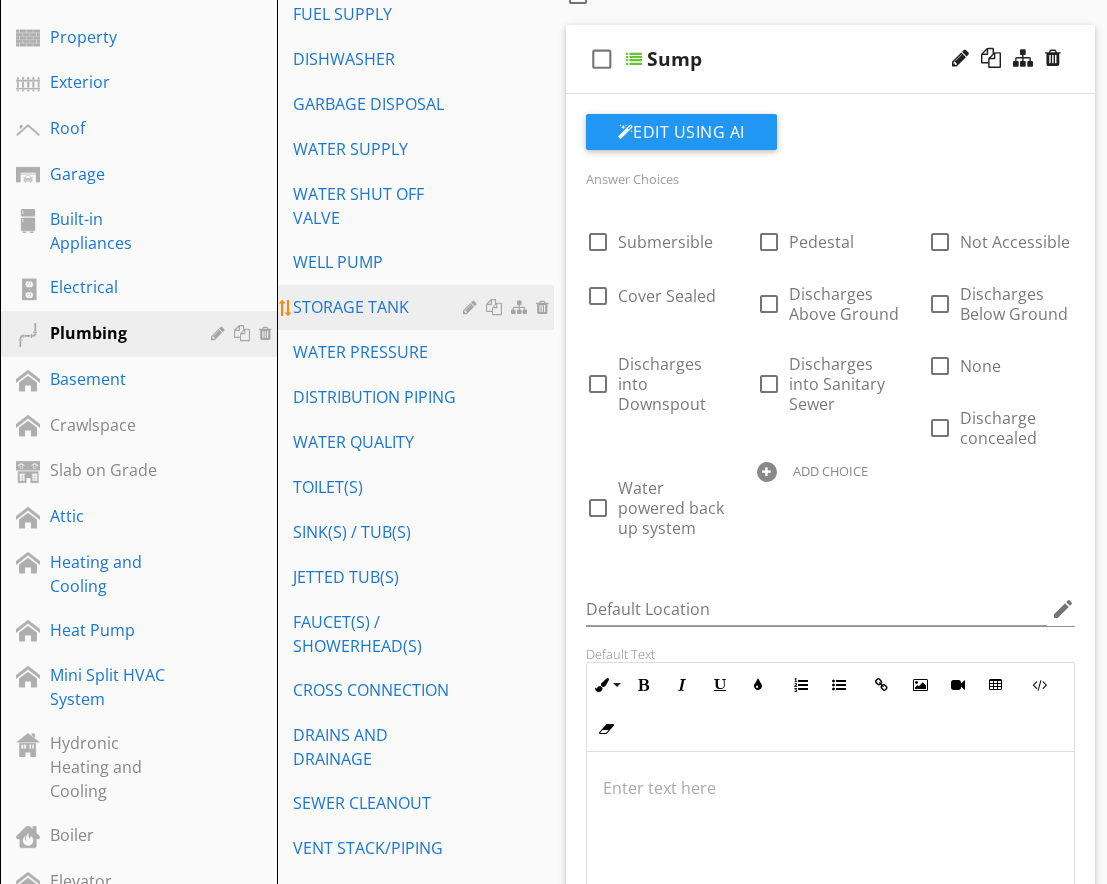 scroll, scrollTop: 340, scrollLeft: 0, axis: vertical 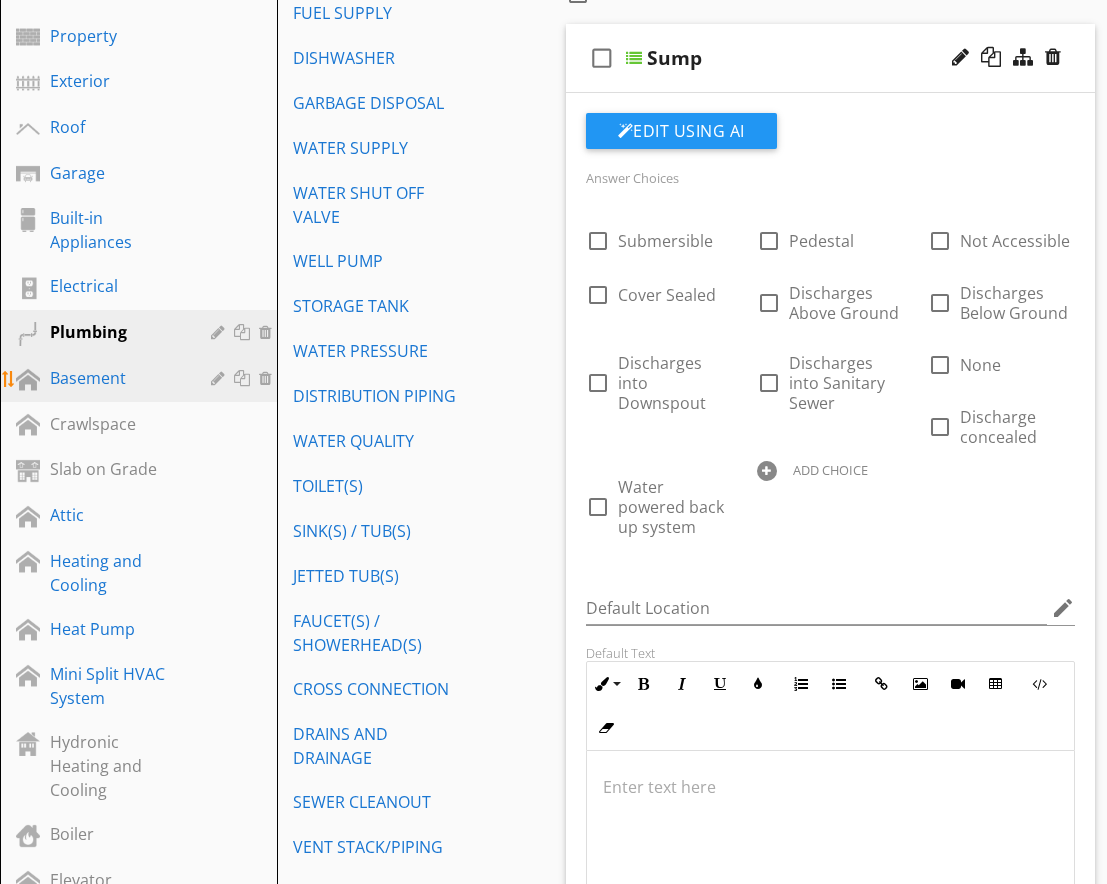 click on "Basement" at bounding box center [116, 378] 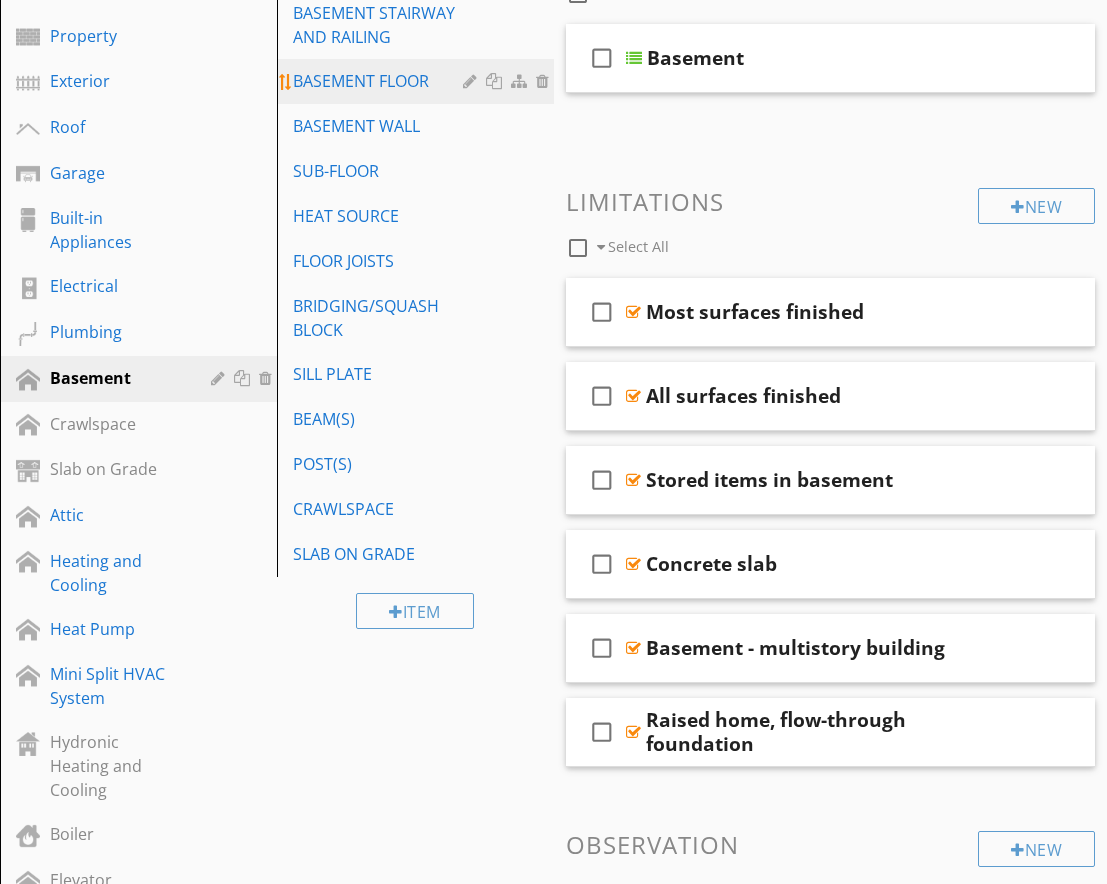 click on "BASEMENT FLOOR" at bounding box center (381, 81) 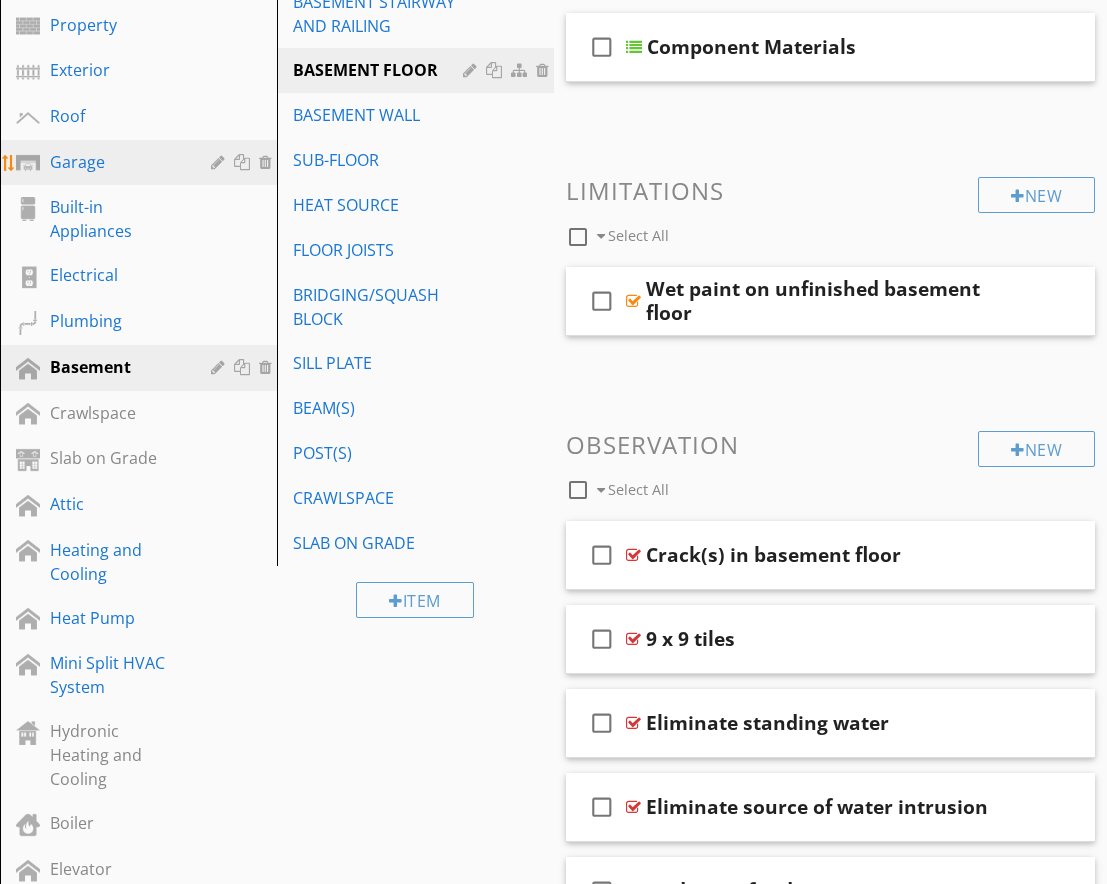 scroll, scrollTop: 349, scrollLeft: 0, axis: vertical 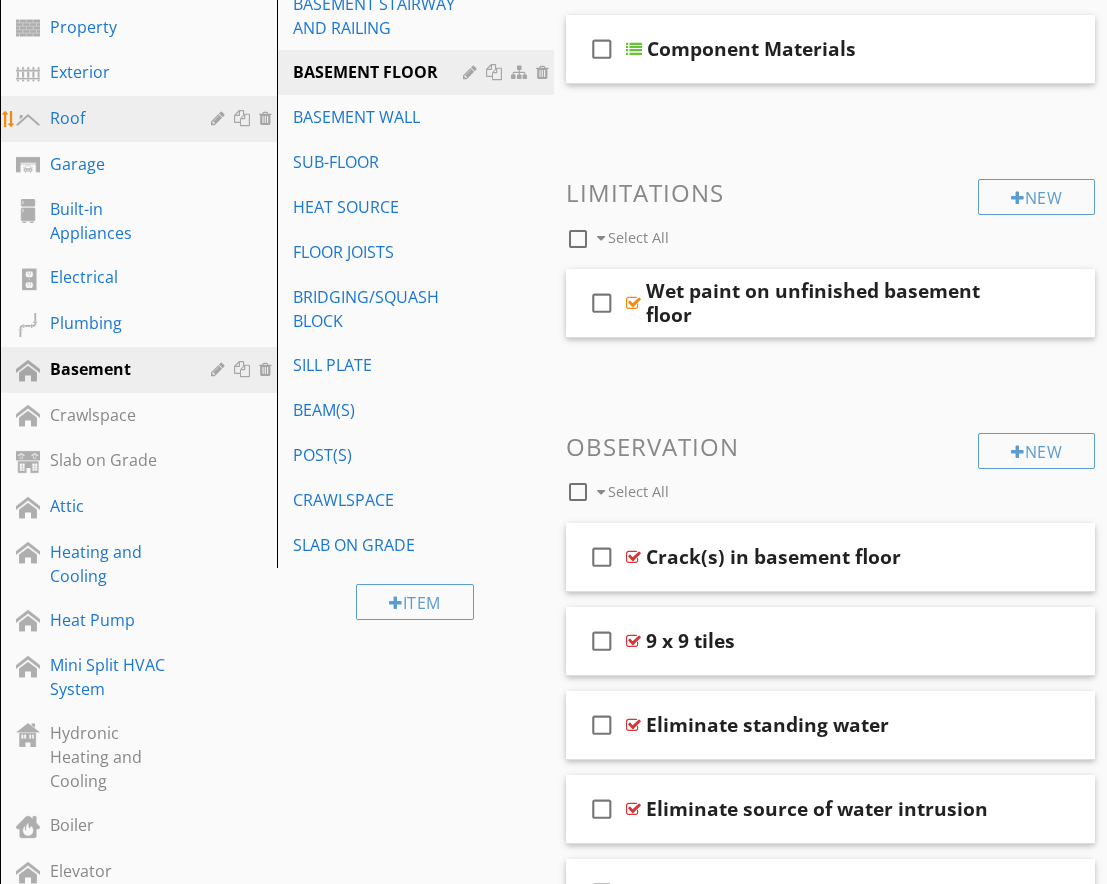 click on "Roof" at bounding box center (116, 118) 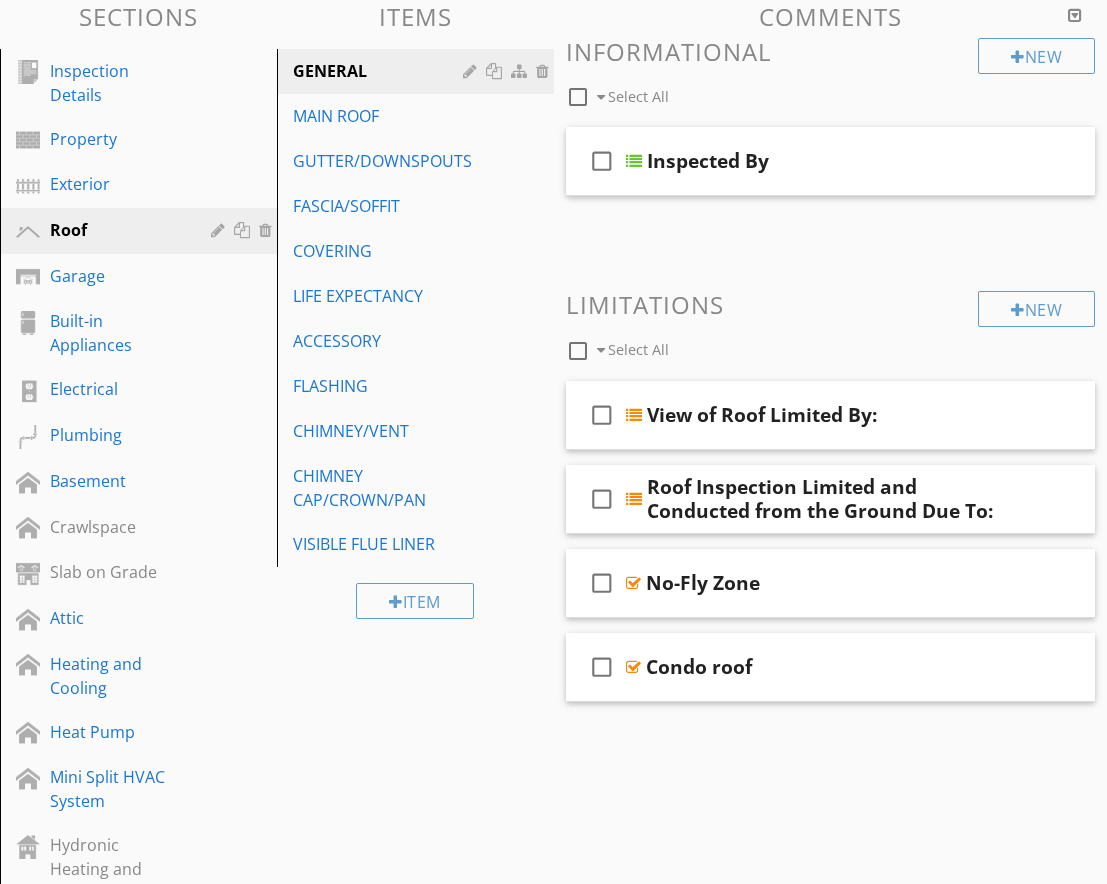 scroll, scrollTop: 236, scrollLeft: 0, axis: vertical 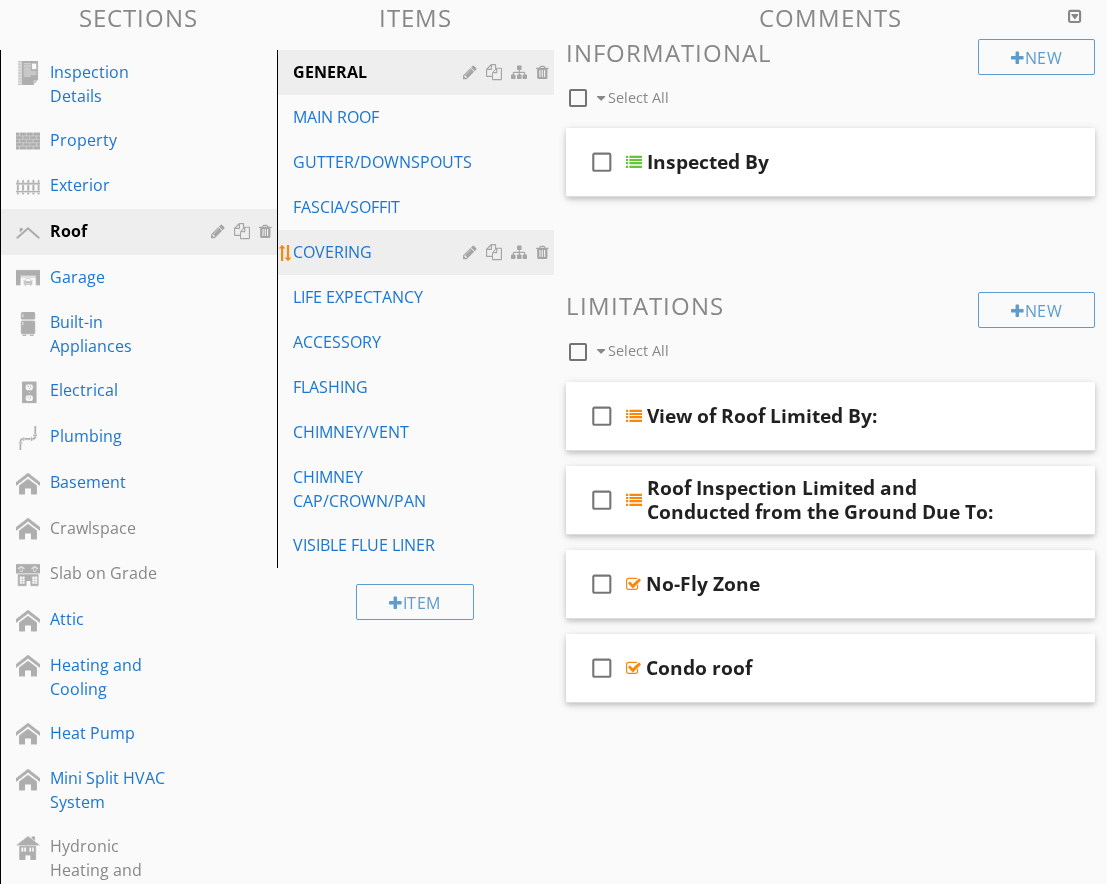click on "COVERING" at bounding box center [381, 252] 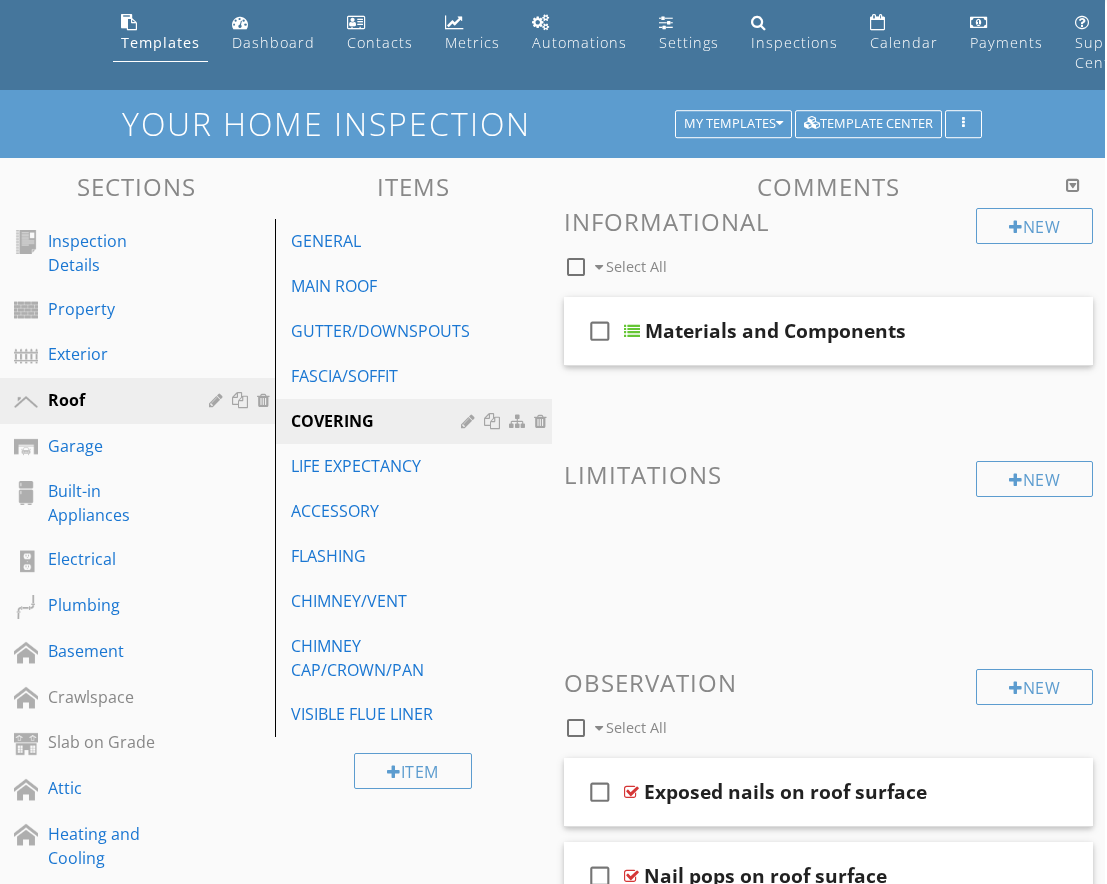 scroll, scrollTop: 22, scrollLeft: 2, axis: both 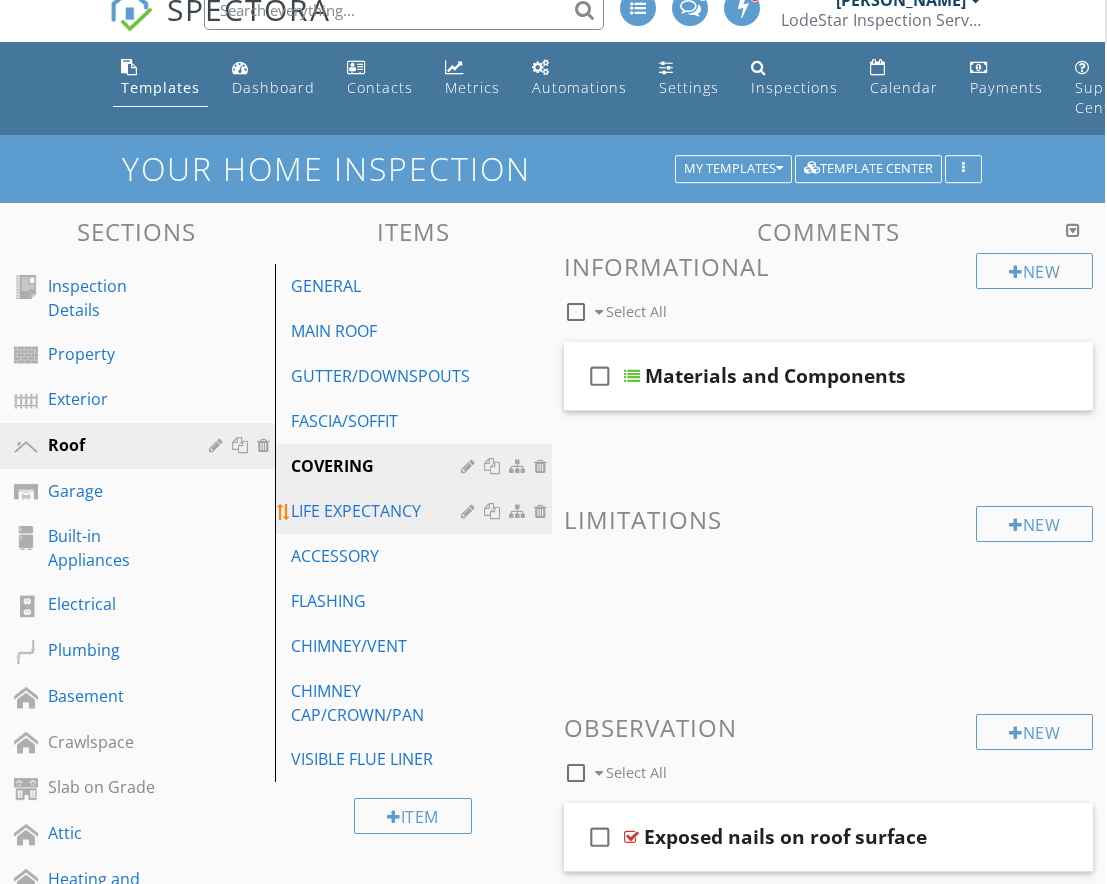 click on "LIFE EXPECTANCY" at bounding box center (379, 511) 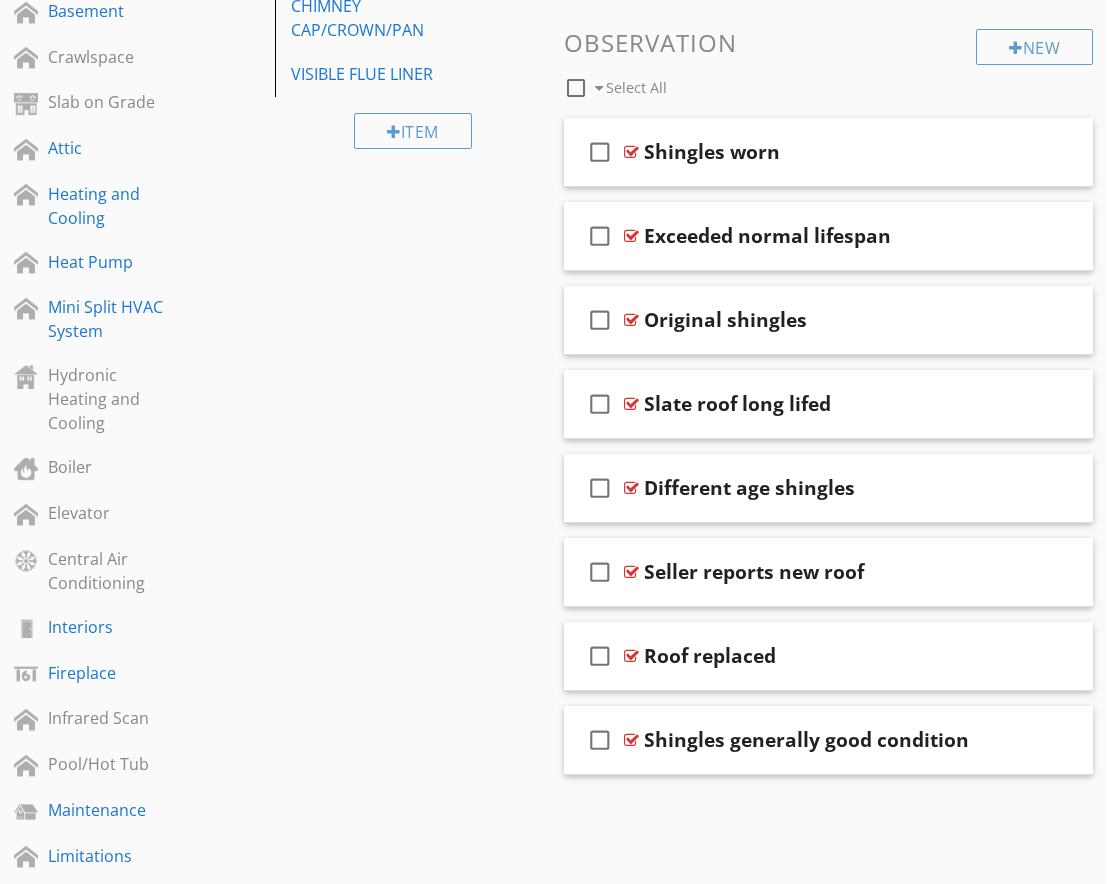 scroll, scrollTop: 696, scrollLeft: 2, axis: both 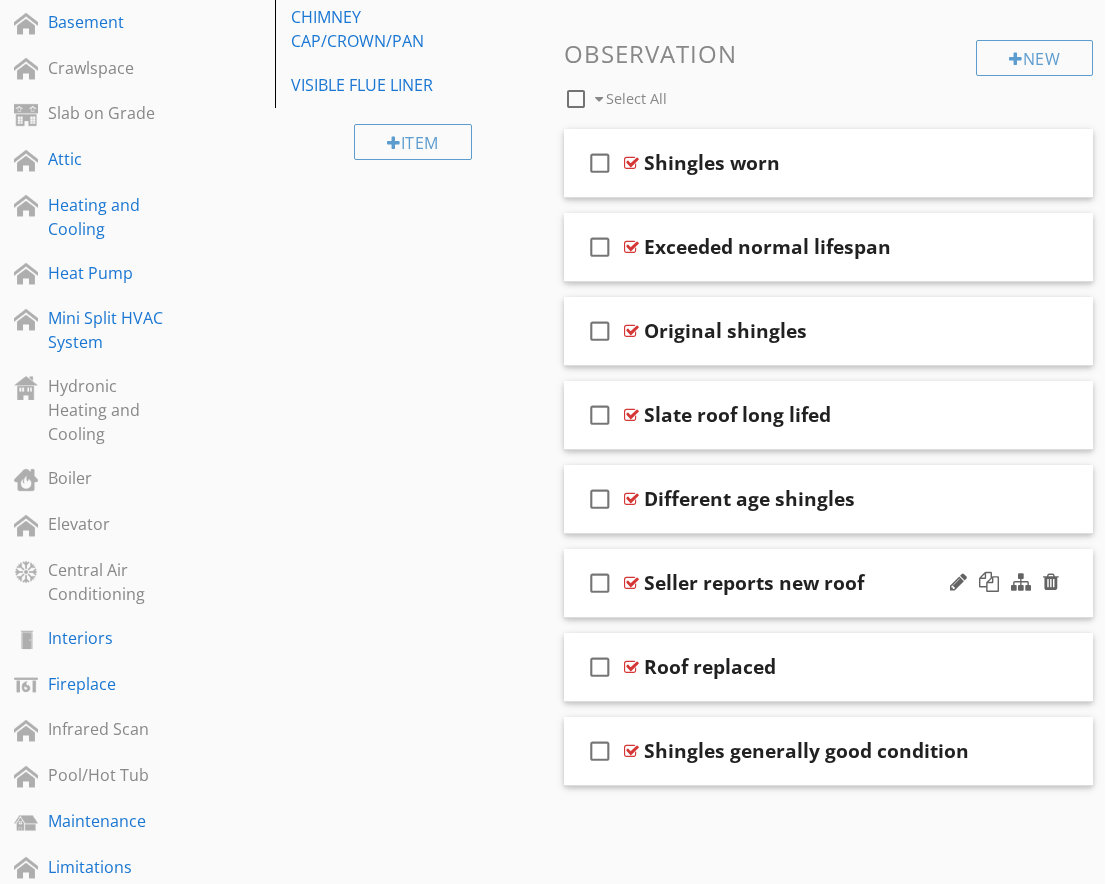 click on "check_box_outline_blank
Seller reports new roof" at bounding box center [829, 583] 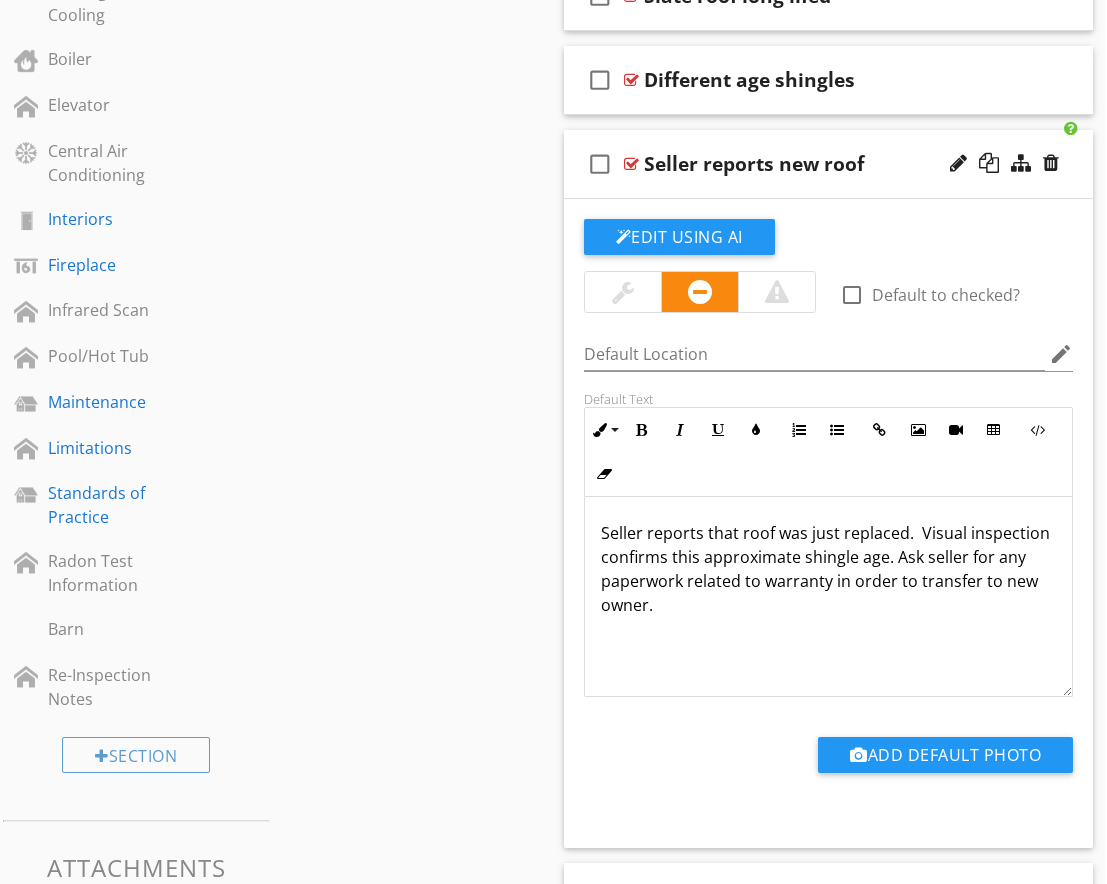 scroll, scrollTop: 1117, scrollLeft: 2, axis: both 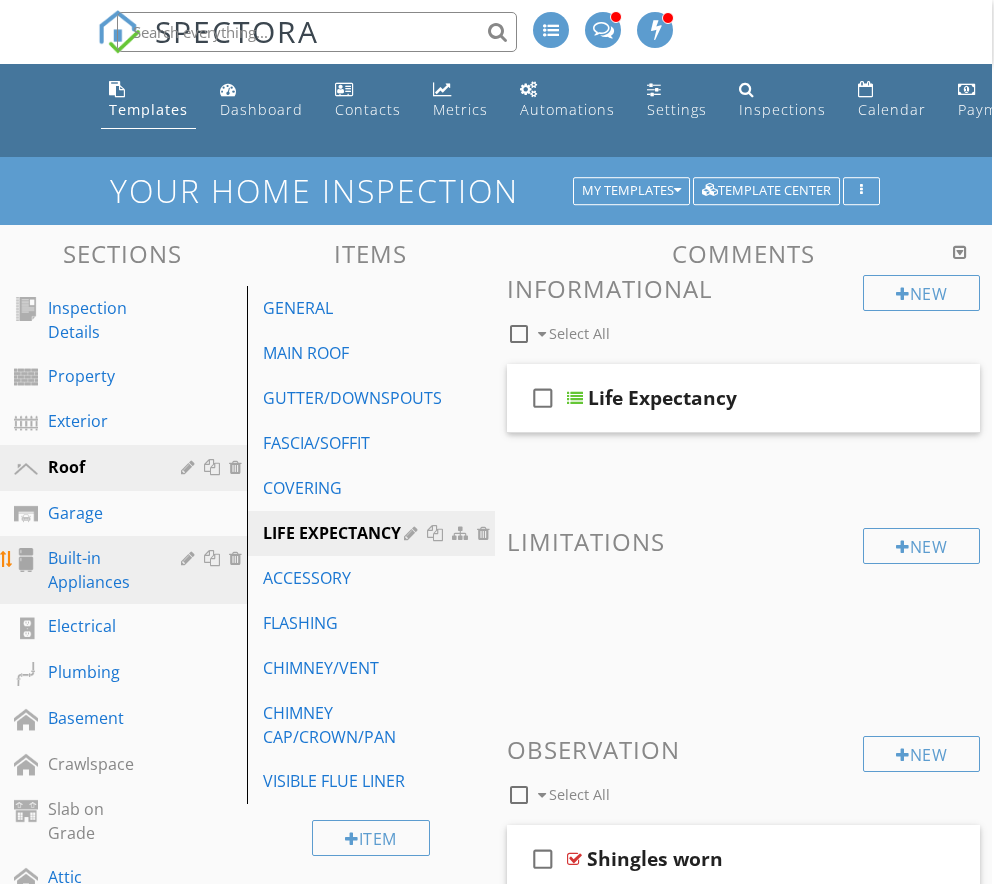 click on "Built-in Appliances" at bounding box center [100, 570] 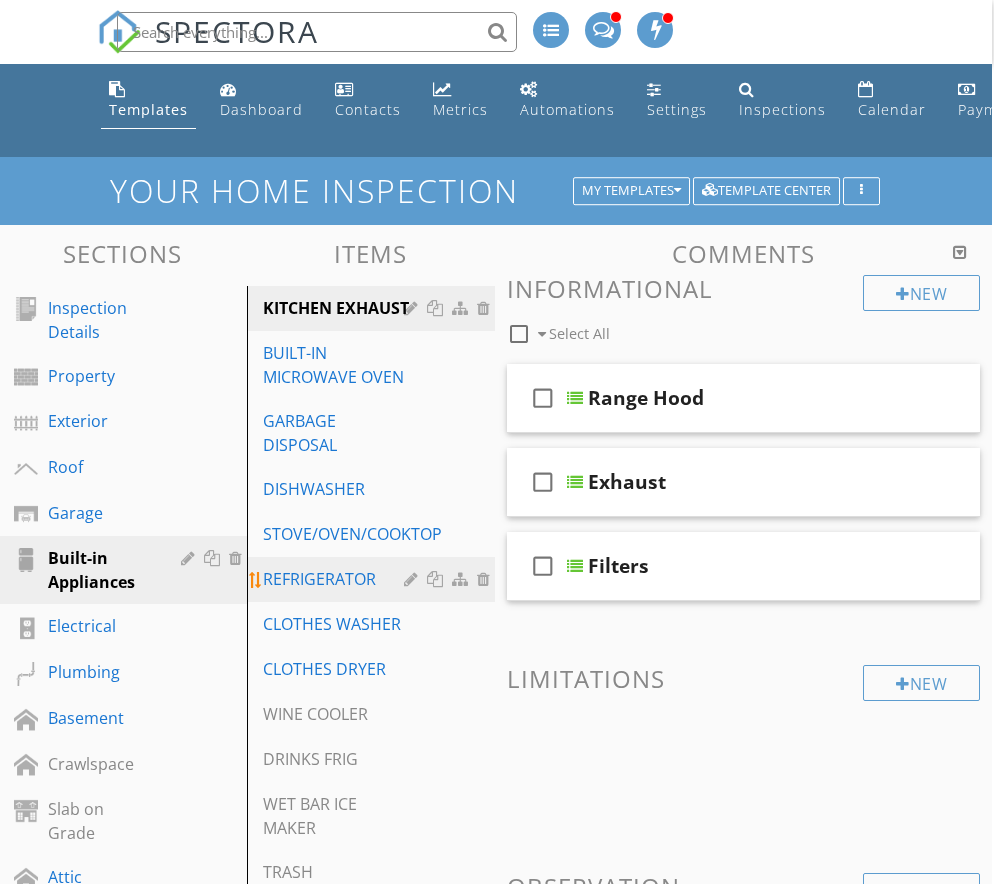 click on "REFRIGERATOR" at bounding box center (337, 579) 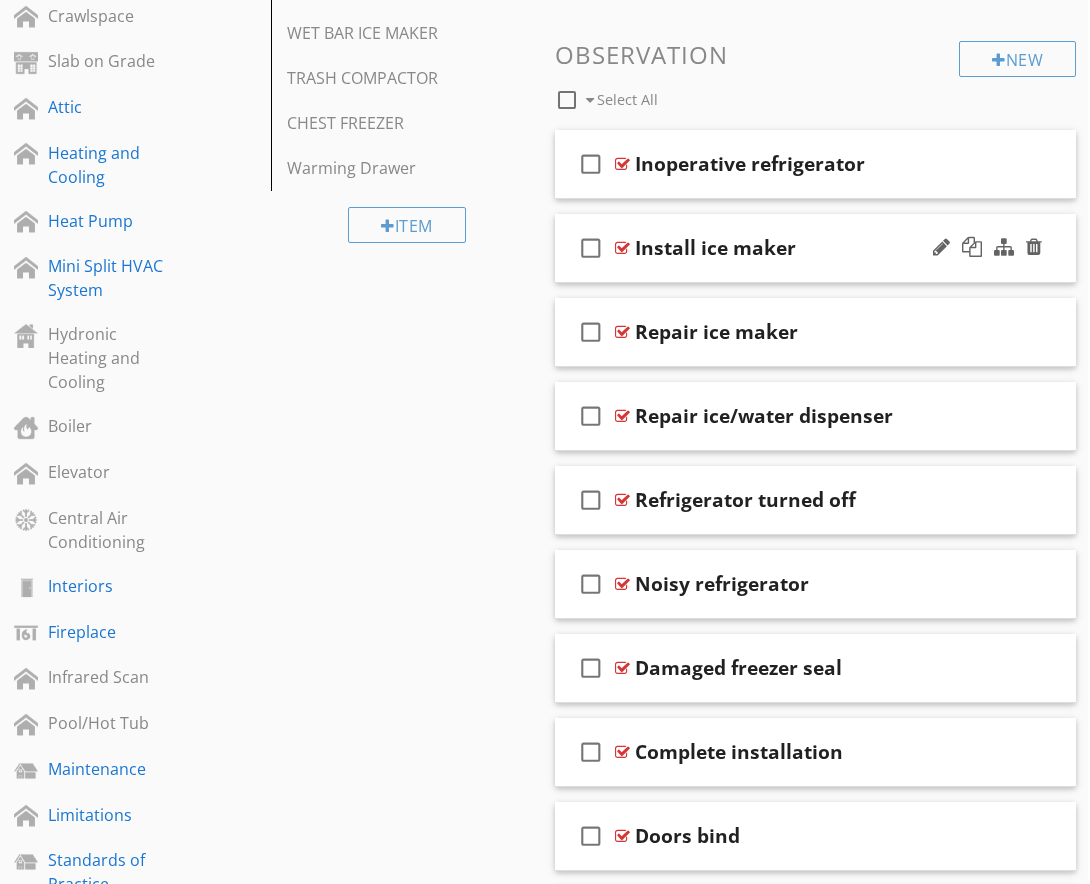 scroll, scrollTop: 744, scrollLeft: 2, axis: both 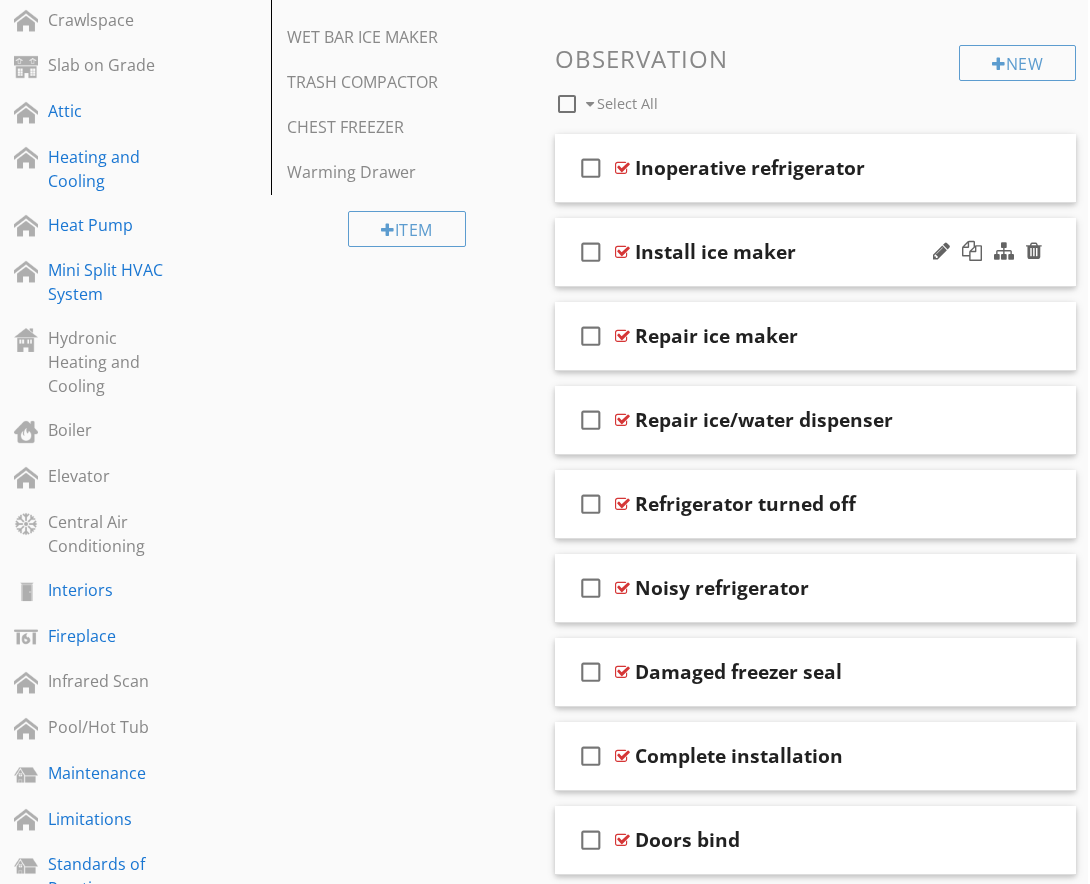 click on "check_box_outline_blank
Install ice maker" at bounding box center (815, 252) 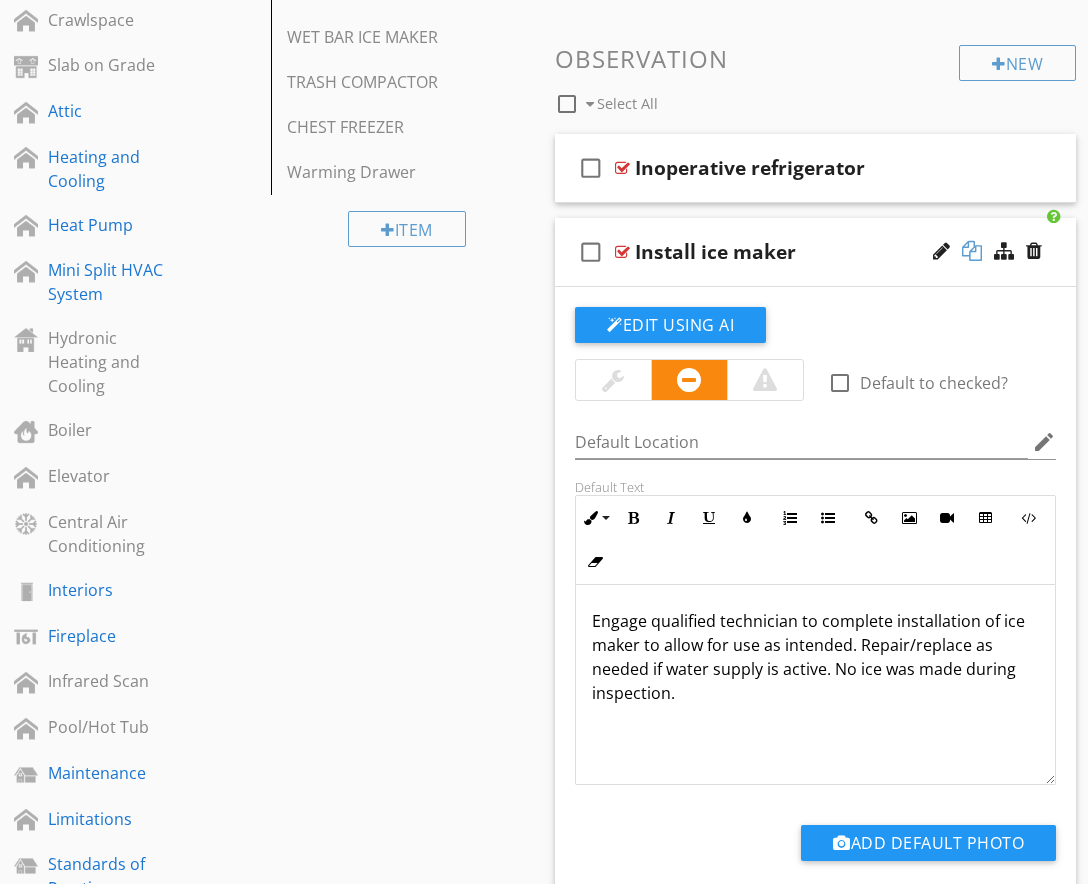 click at bounding box center (972, 251) 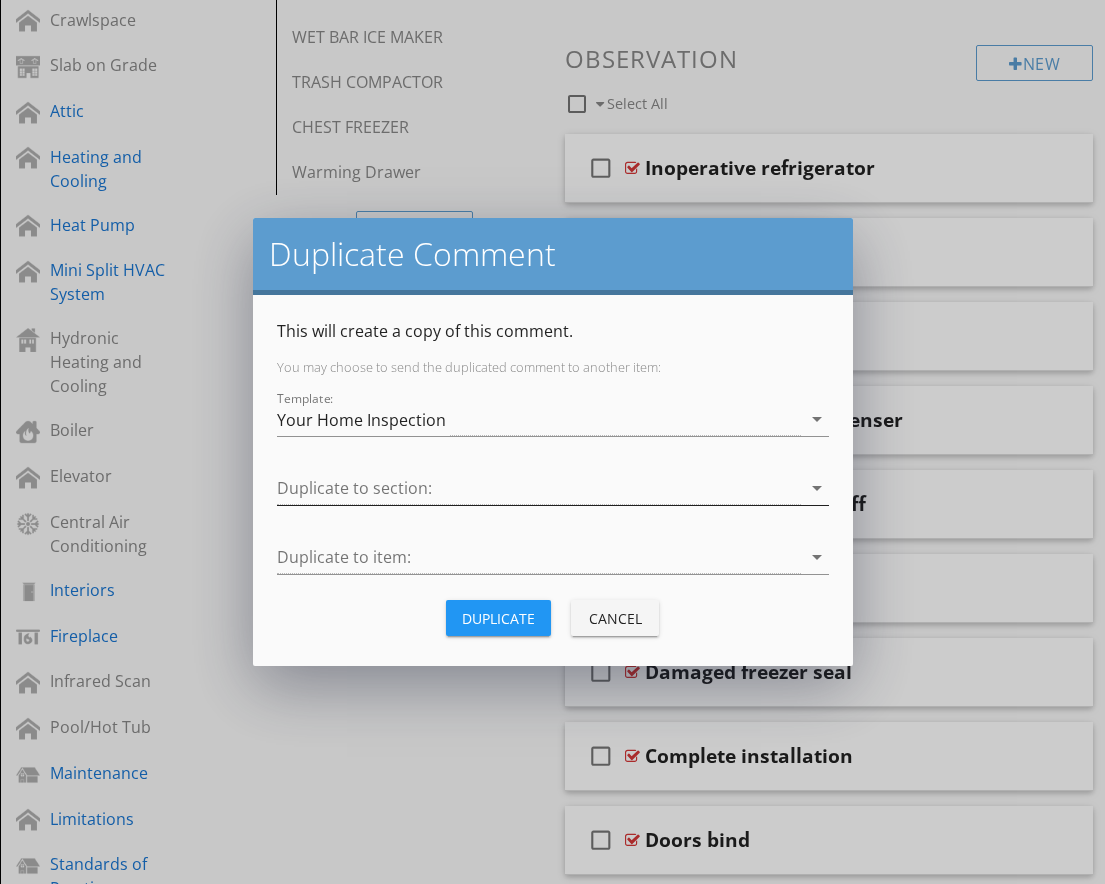 click at bounding box center (539, 488) 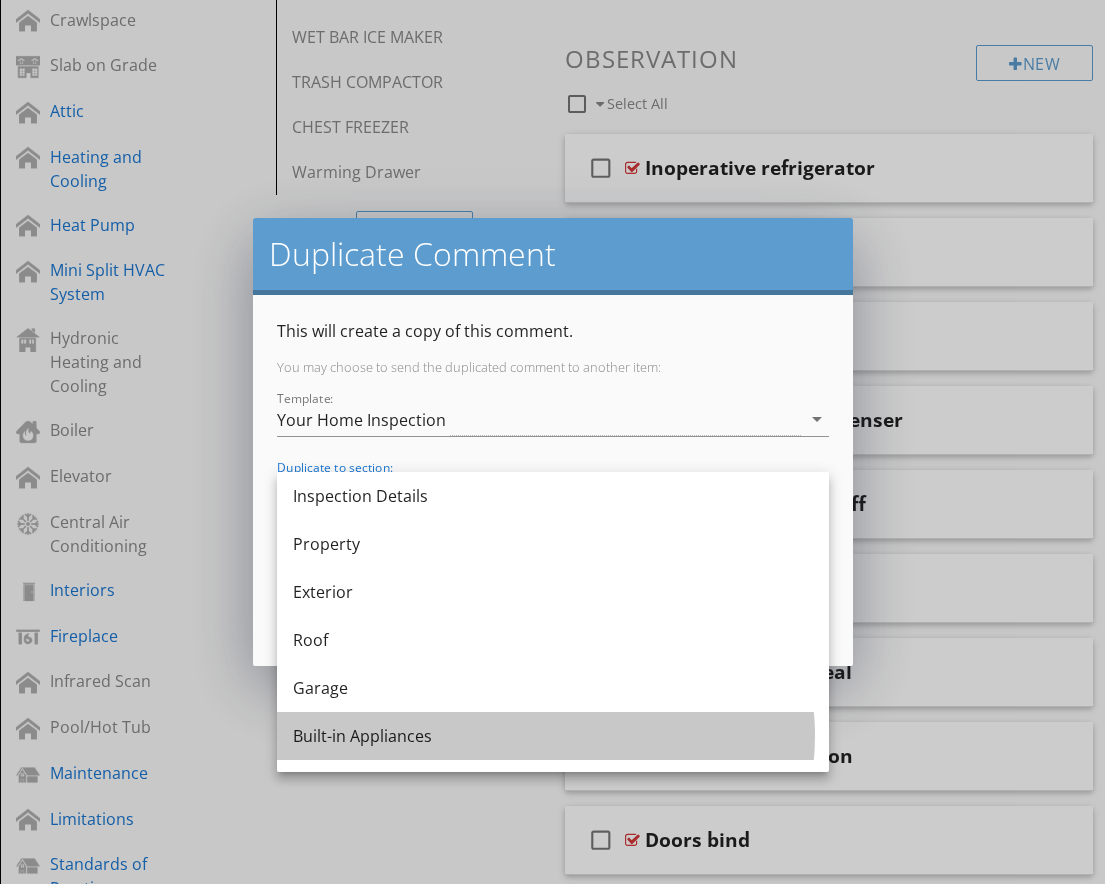 click on "Built-in Appliances" at bounding box center [553, 736] 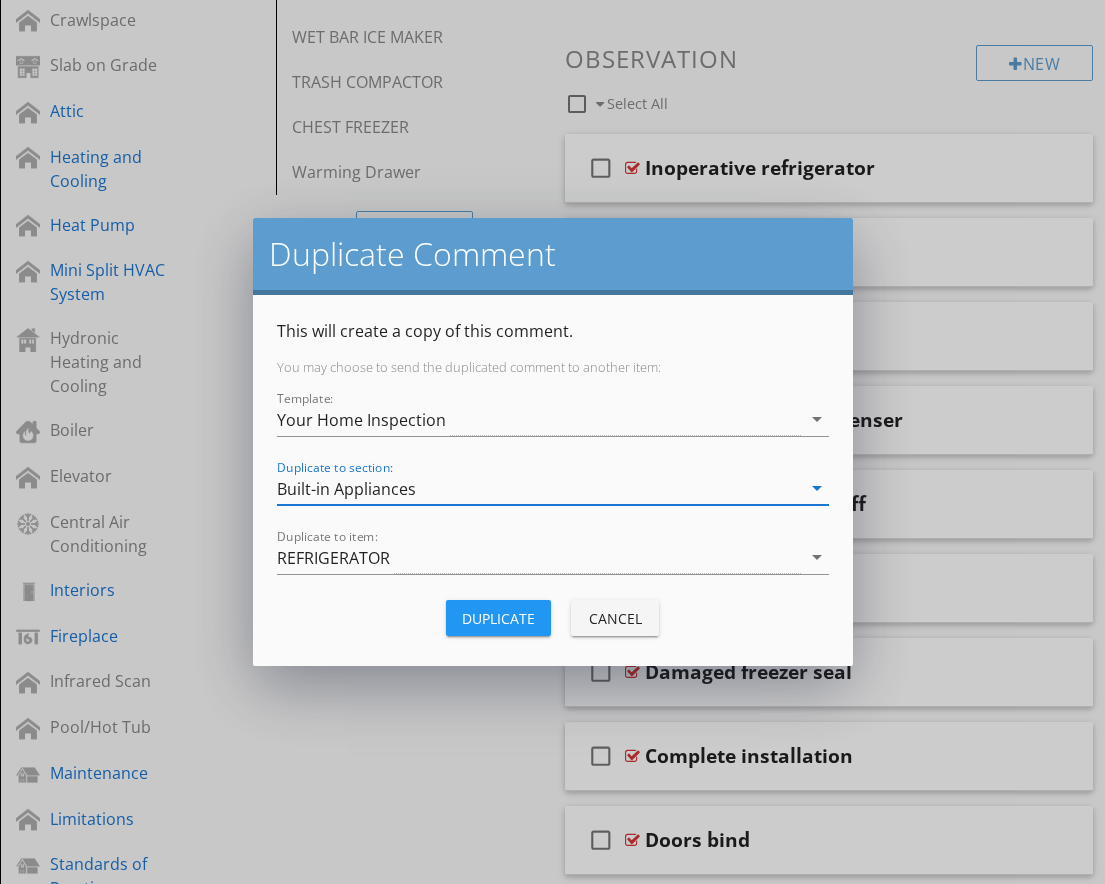 click on "Duplicate" at bounding box center (498, 618) 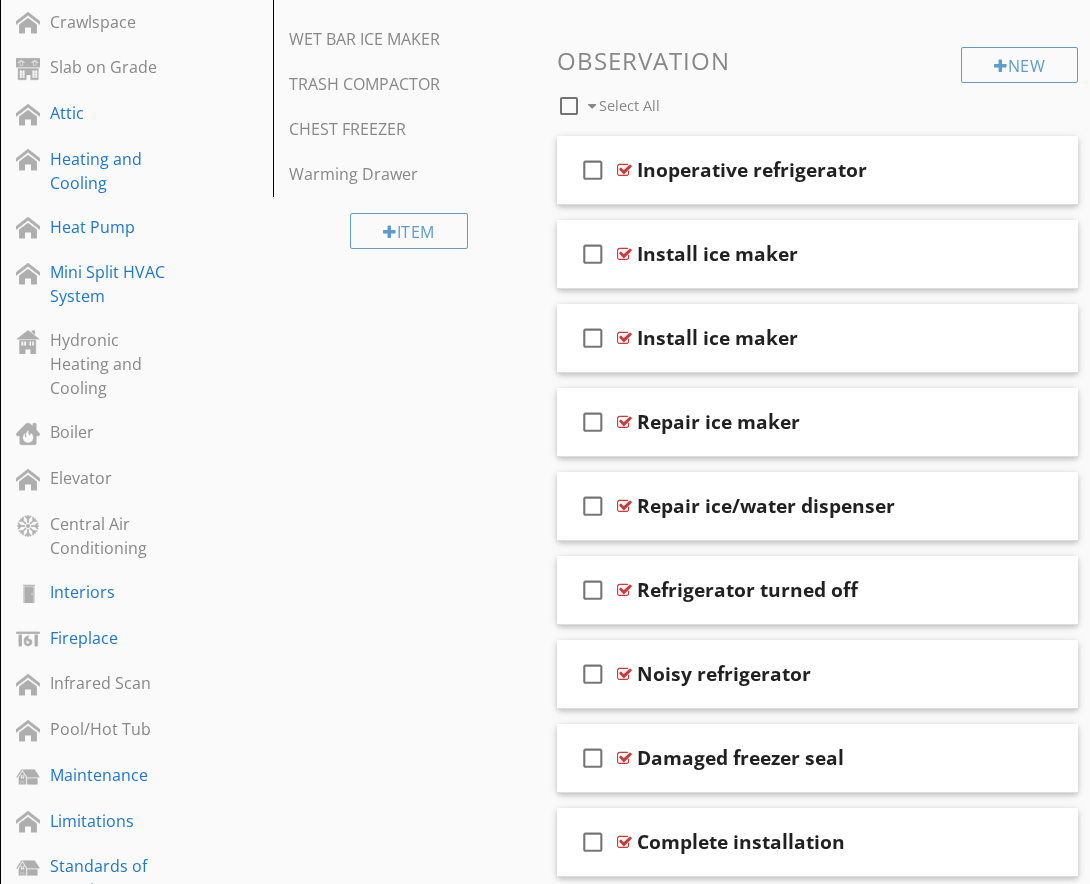 scroll, scrollTop: 740, scrollLeft: 0, axis: vertical 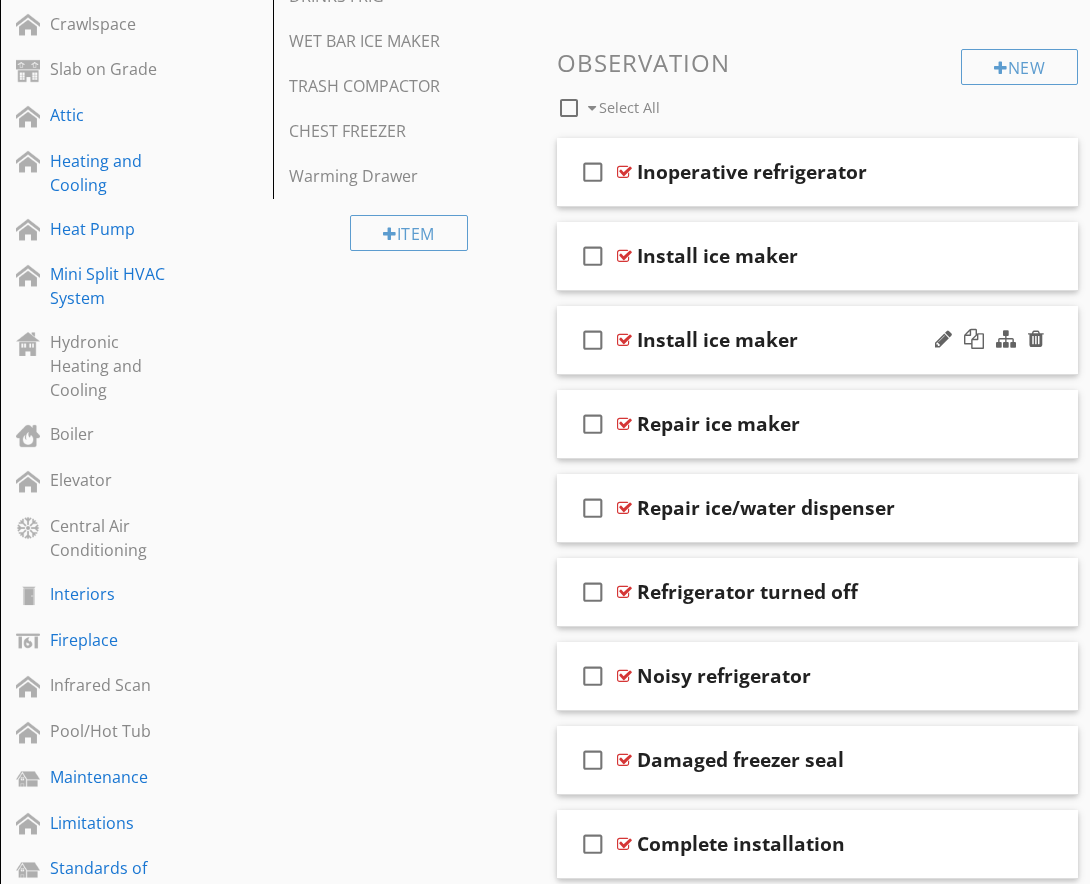 click on "check_box_outline_blank
Install ice maker" at bounding box center (817, 340) 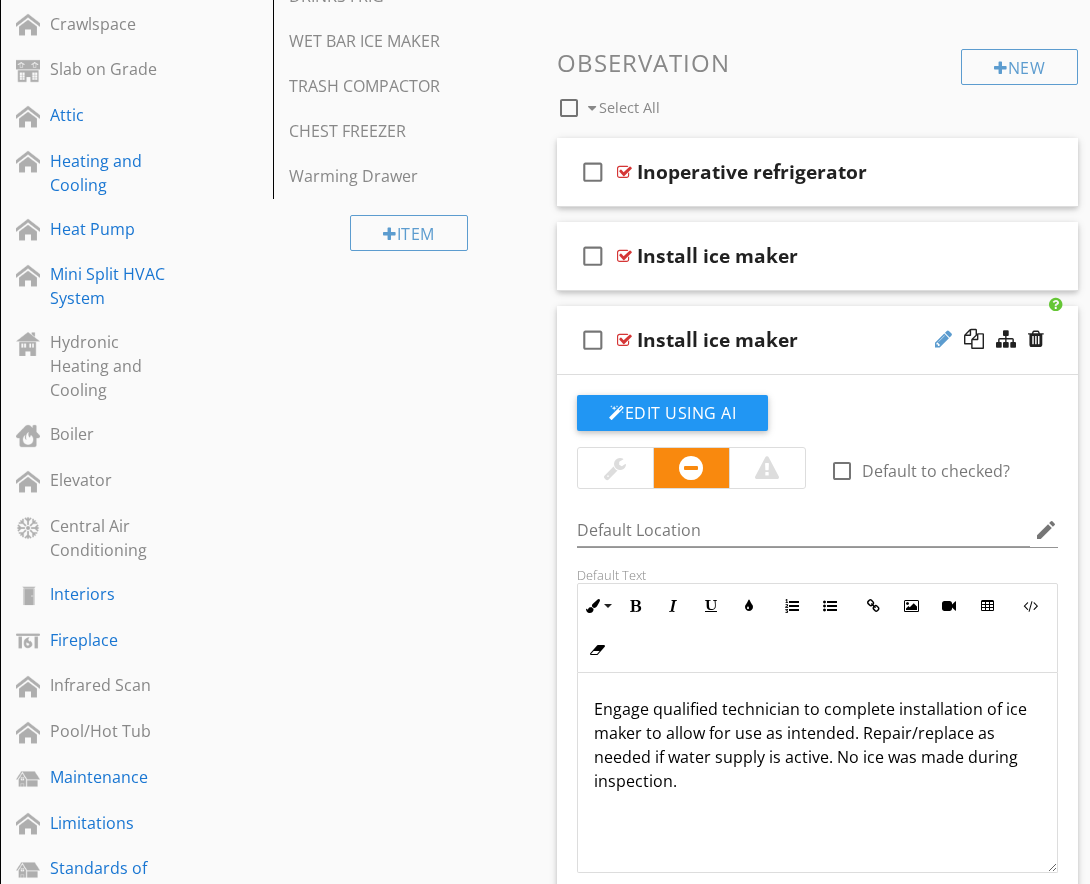 click at bounding box center (943, 339) 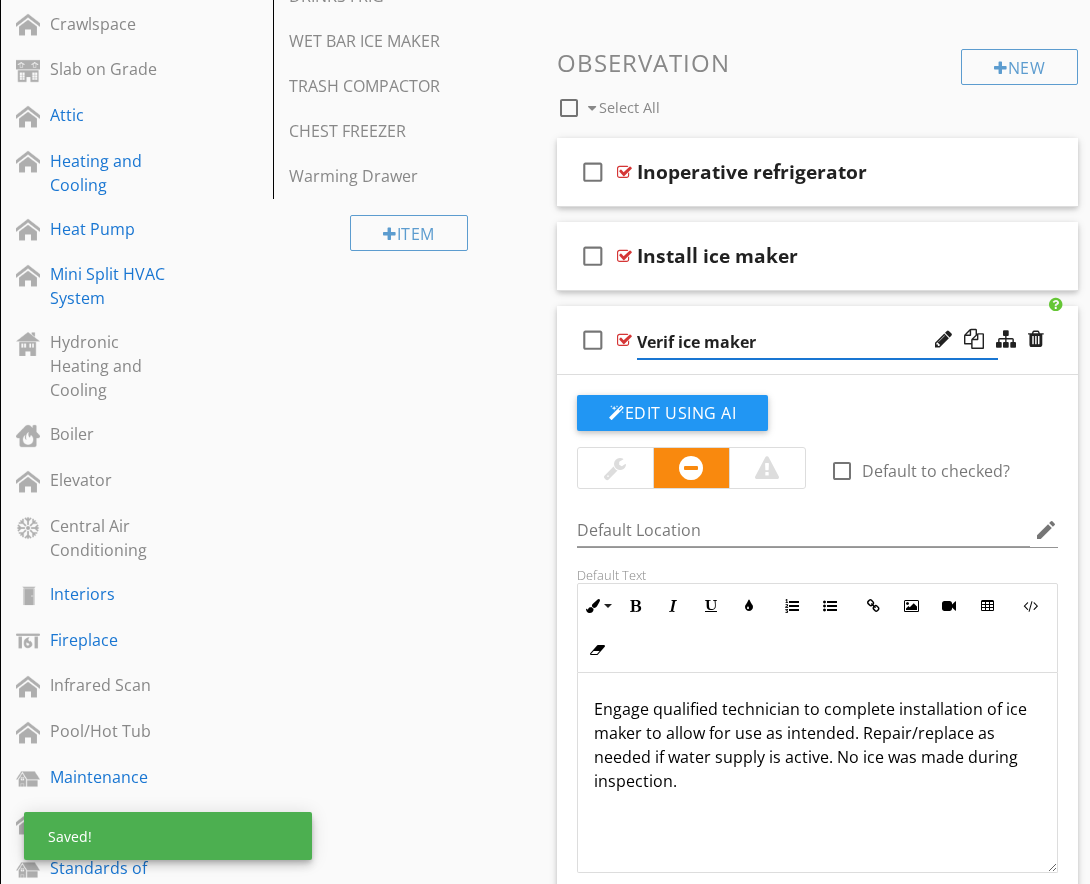 type on "Verify ice maker" 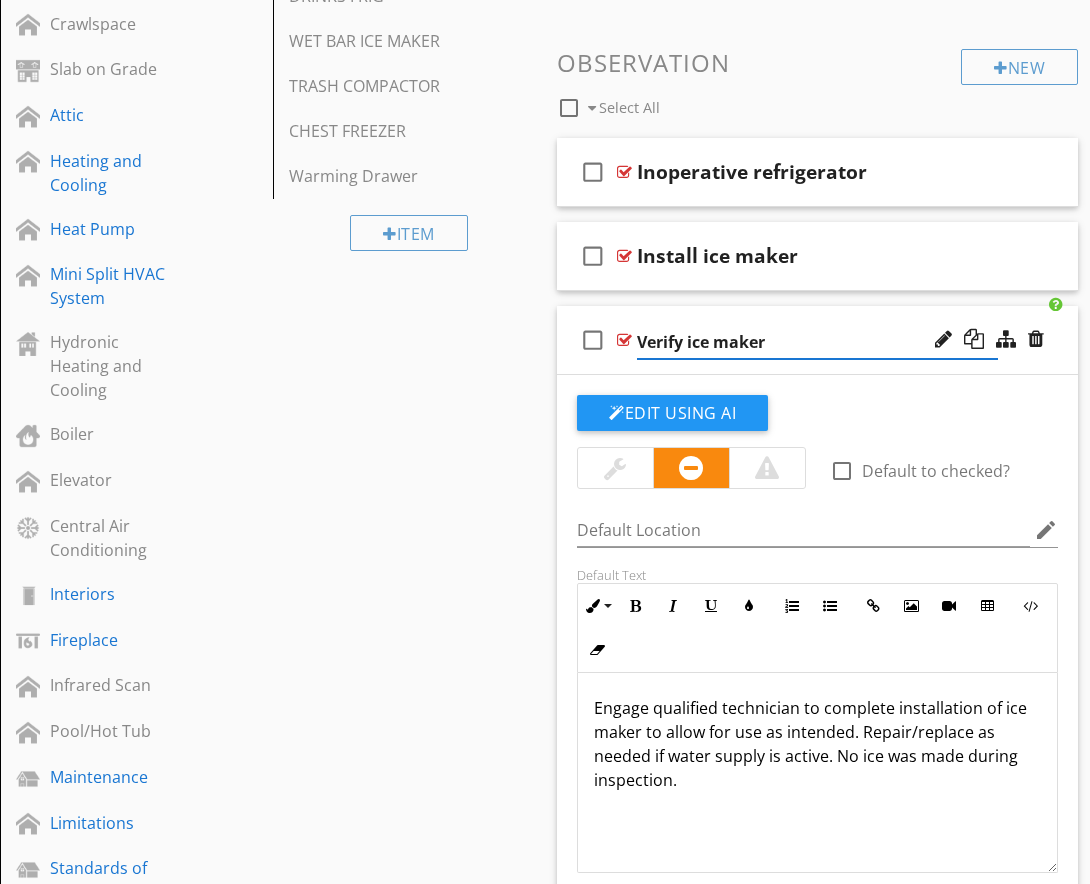 scroll, scrollTop: 1, scrollLeft: 0, axis: vertical 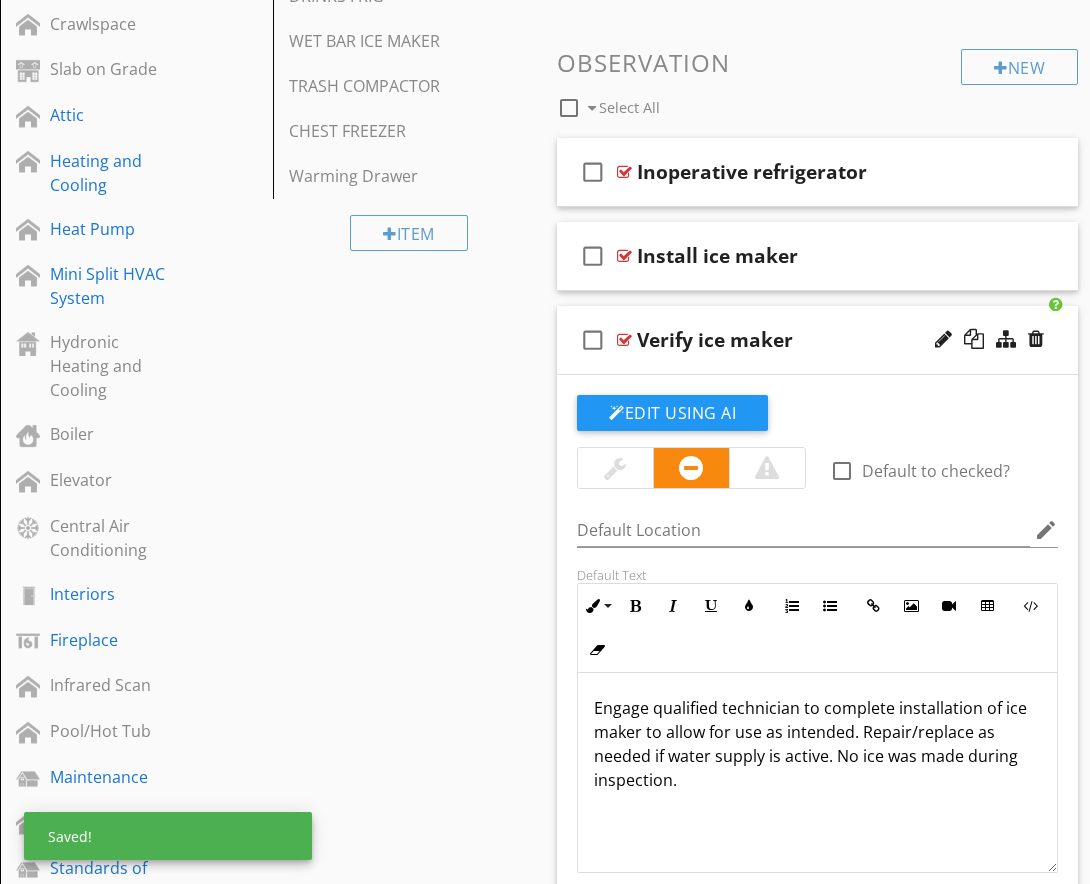 click on "Engage qualified technician to complete installation of ice maker to allow for use as intended. Repair/replace as needed if water supply is active. No ice was made during inspection." at bounding box center (817, 744) 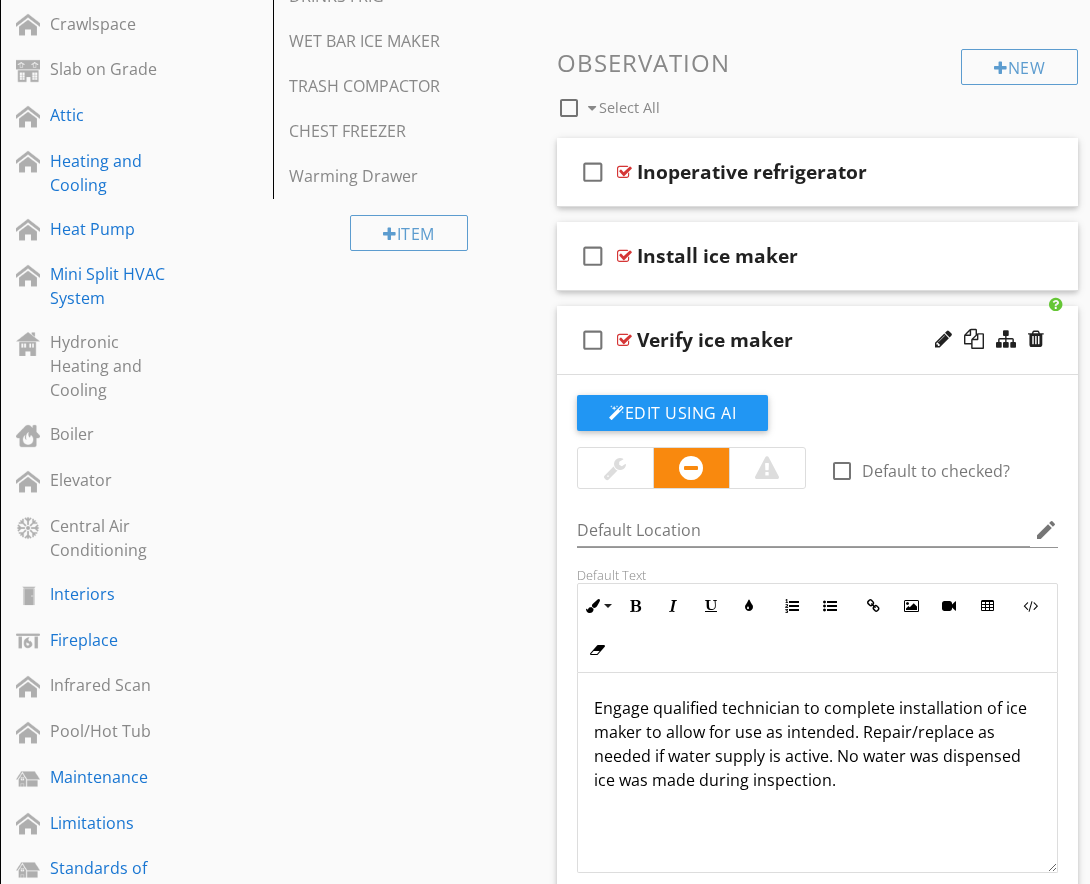 click on "Engage qualified technician to complete installation of ice maker to allow for use as intended. Repair/replace as needed if water supply is active. No water was dispensed ice was made during inspection." at bounding box center (817, 744) 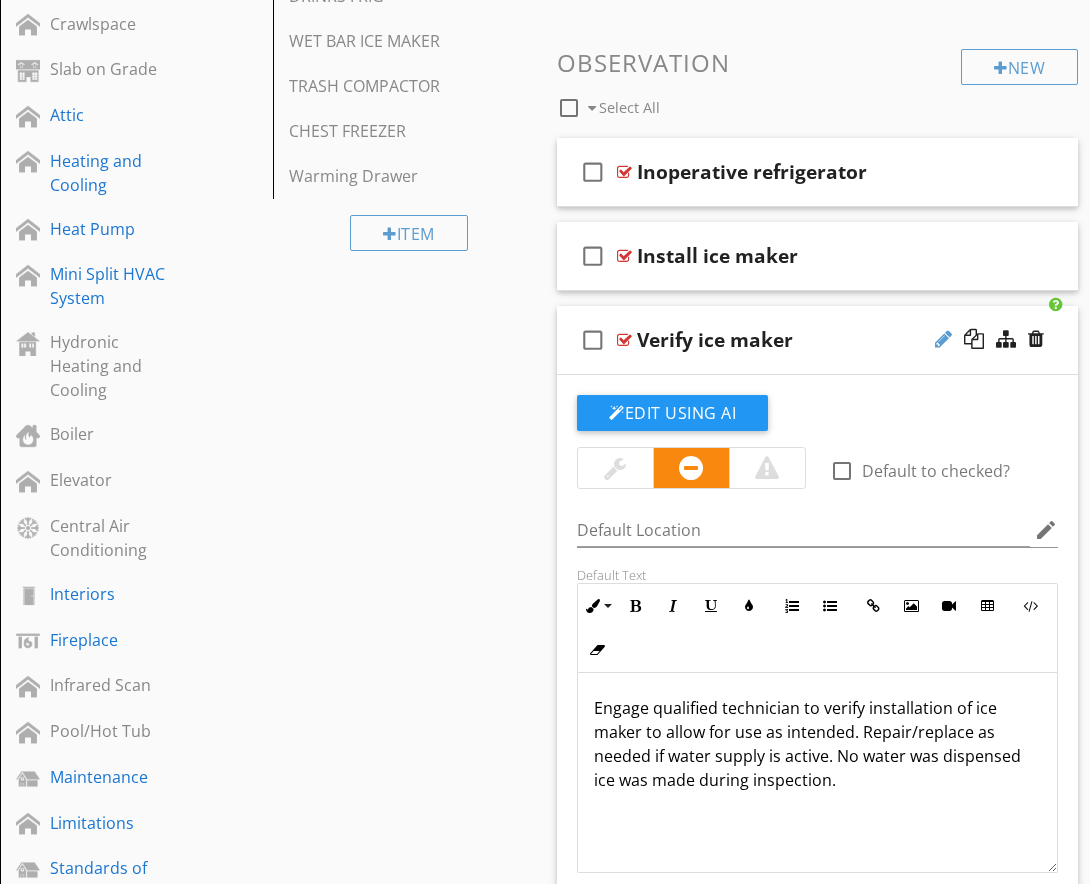 click at bounding box center [943, 339] 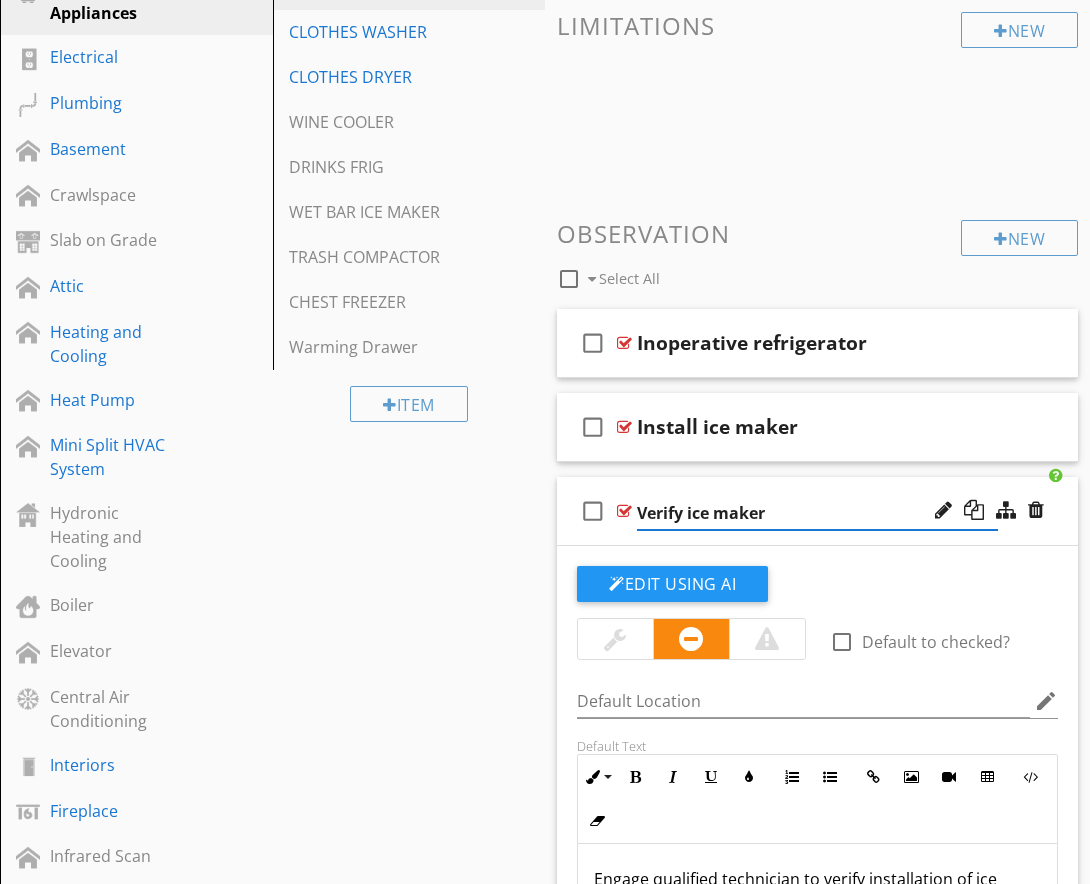 scroll, scrollTop: 570, scrollLeft: 0, axis: vertical 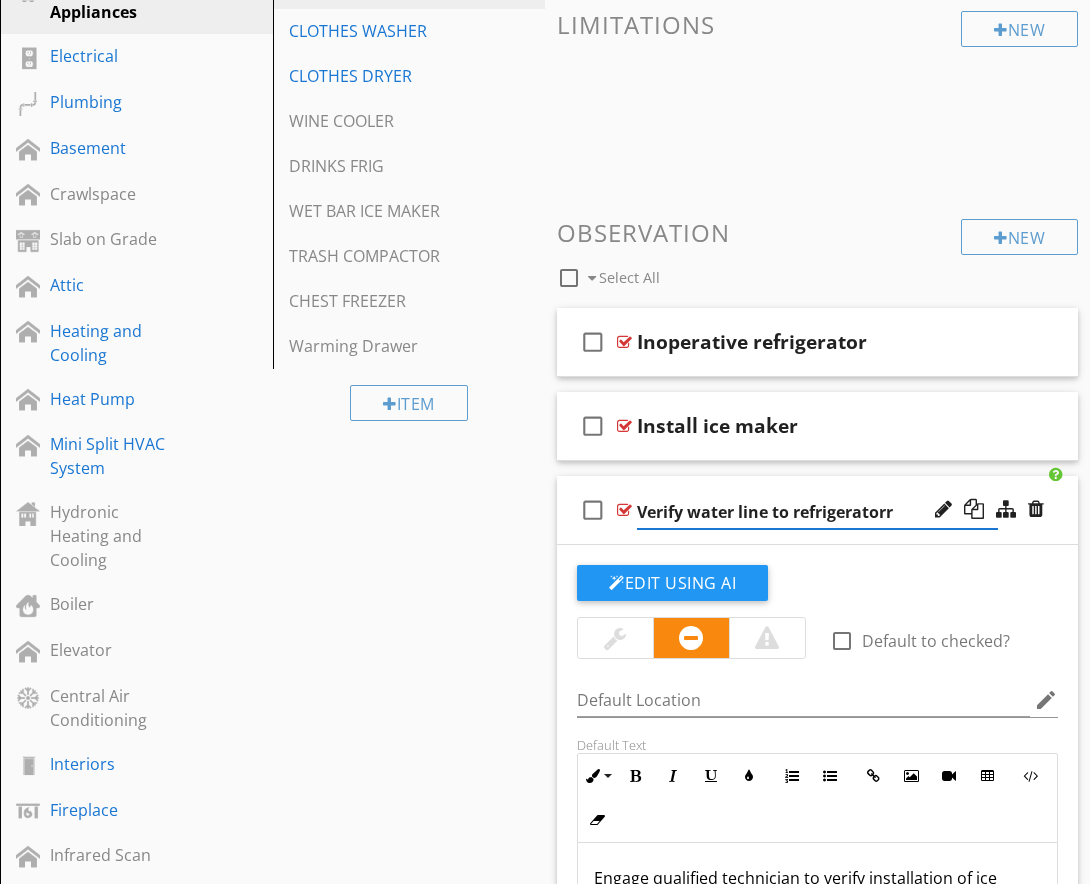 type on "Verify water line to refrigerator" 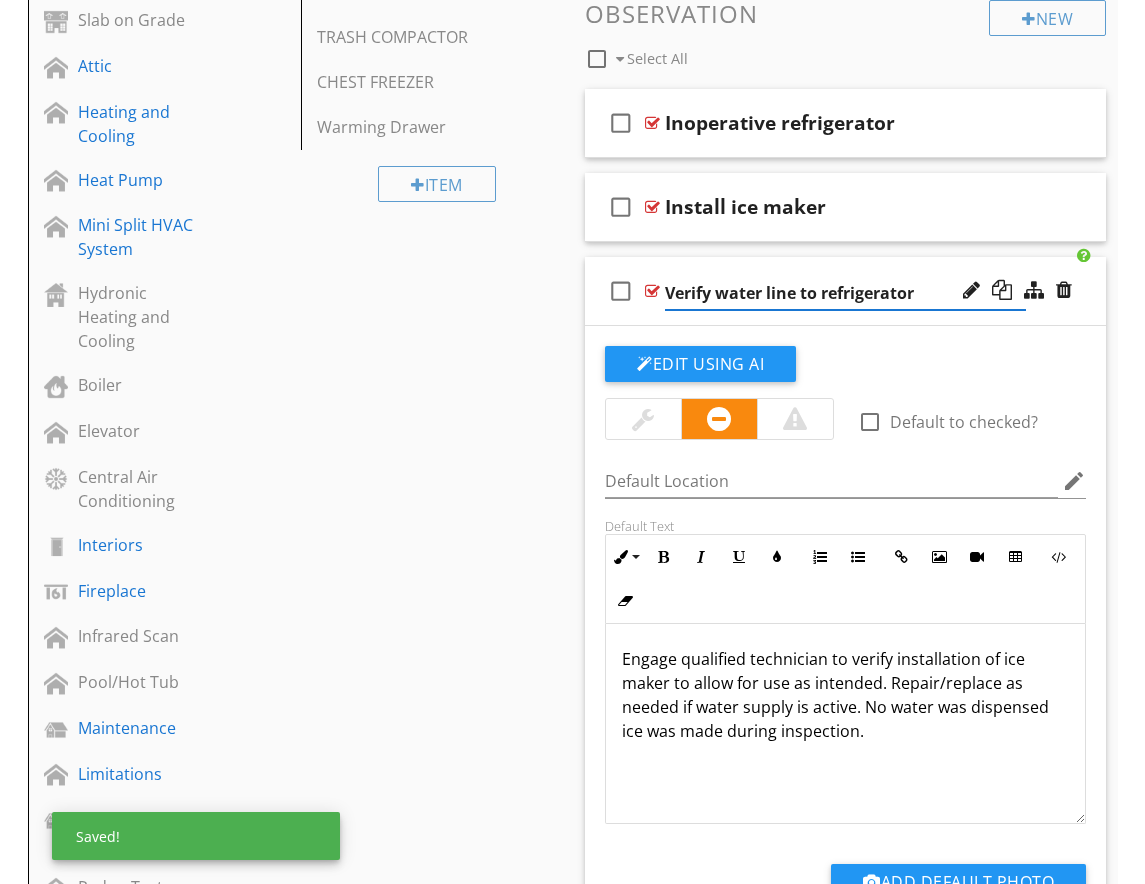 scroll, scrollTop: 791, scrollLeft: 0, axis: vertical 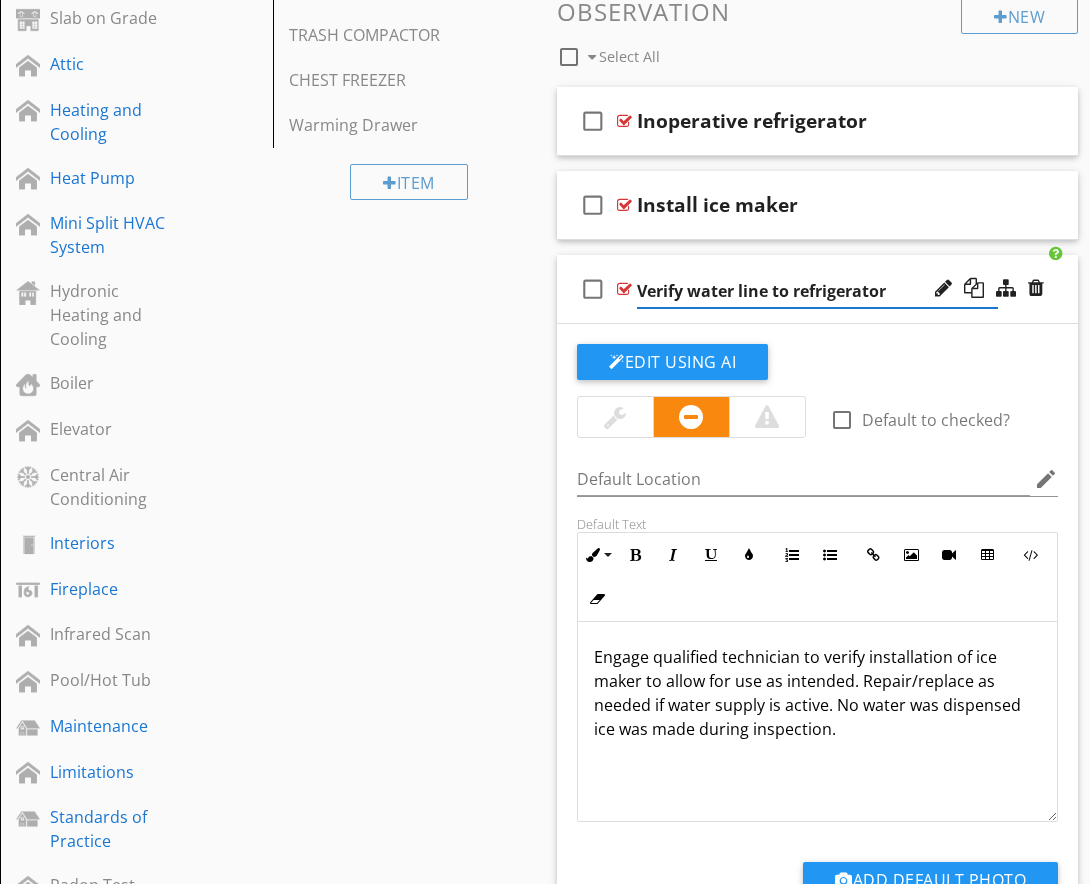 click on "Engage qualified technician to verify installation of ice maker to allow for use as intended. Repair/replace as needed if water supply is active. No water was dispensed ice was made during inspection." at bounding box center (817, 693) 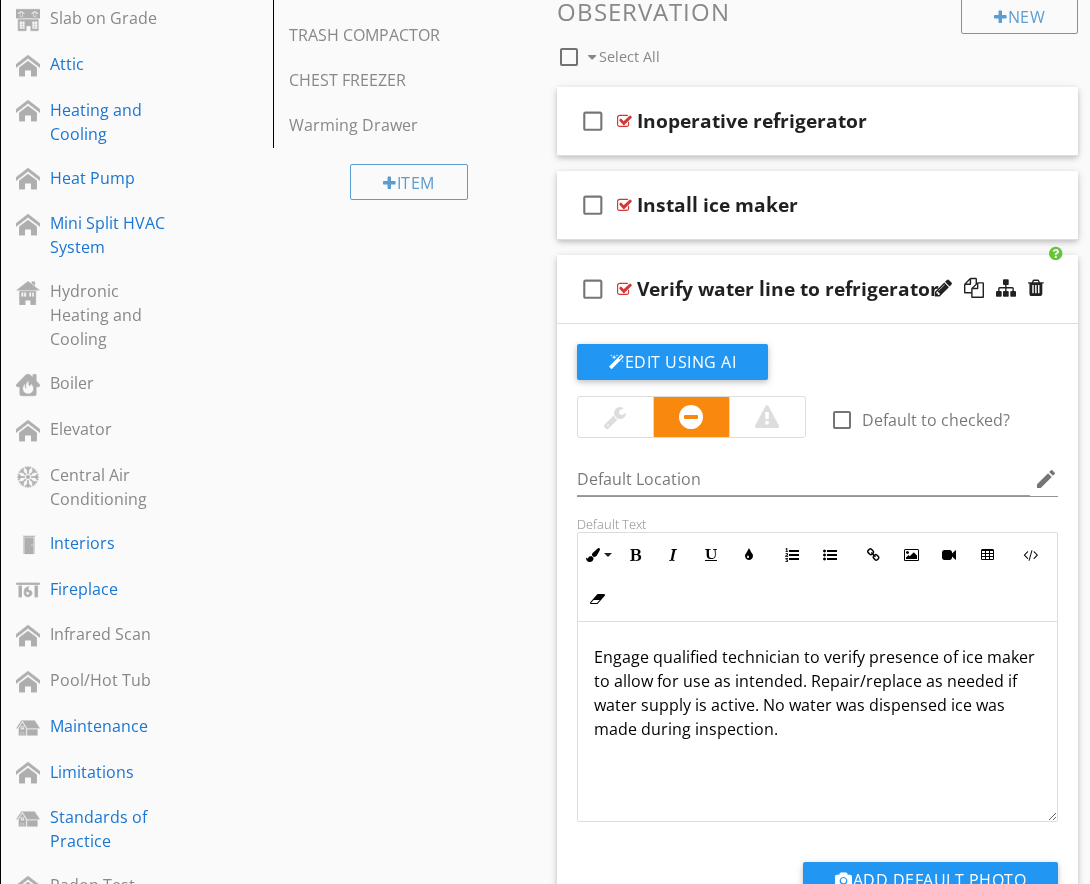 click on "Engage qualified technician to verify presence of ice maker to allow for use as intended. Repair/replace as needed if water supply is active. No water was dispensed ice was made during inspection." at bounding box center [817, 693] 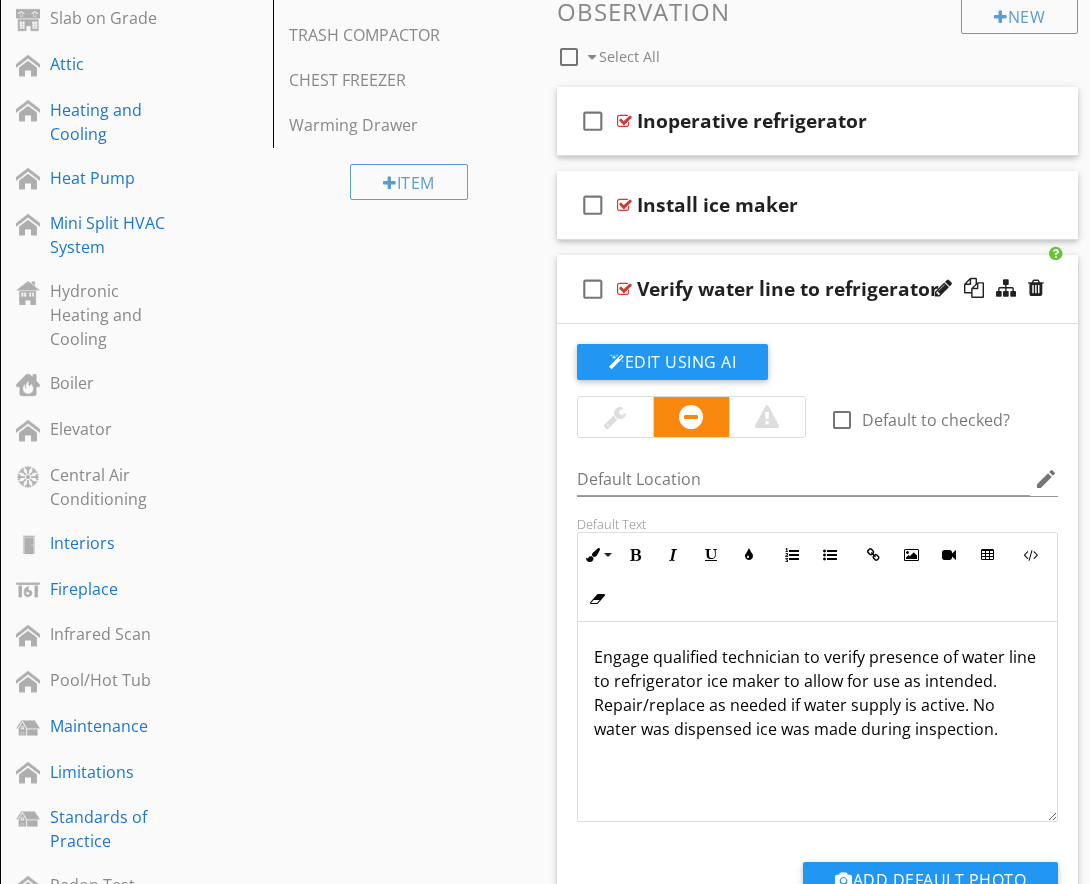 click on "Engage qualified technician to verify presence of water line to refrigerator ice maker to allow for use as intended. Repair/replace as needed if water supply is active. No water was dispensed ice was made during inspection." at bounding box center [817, 693] 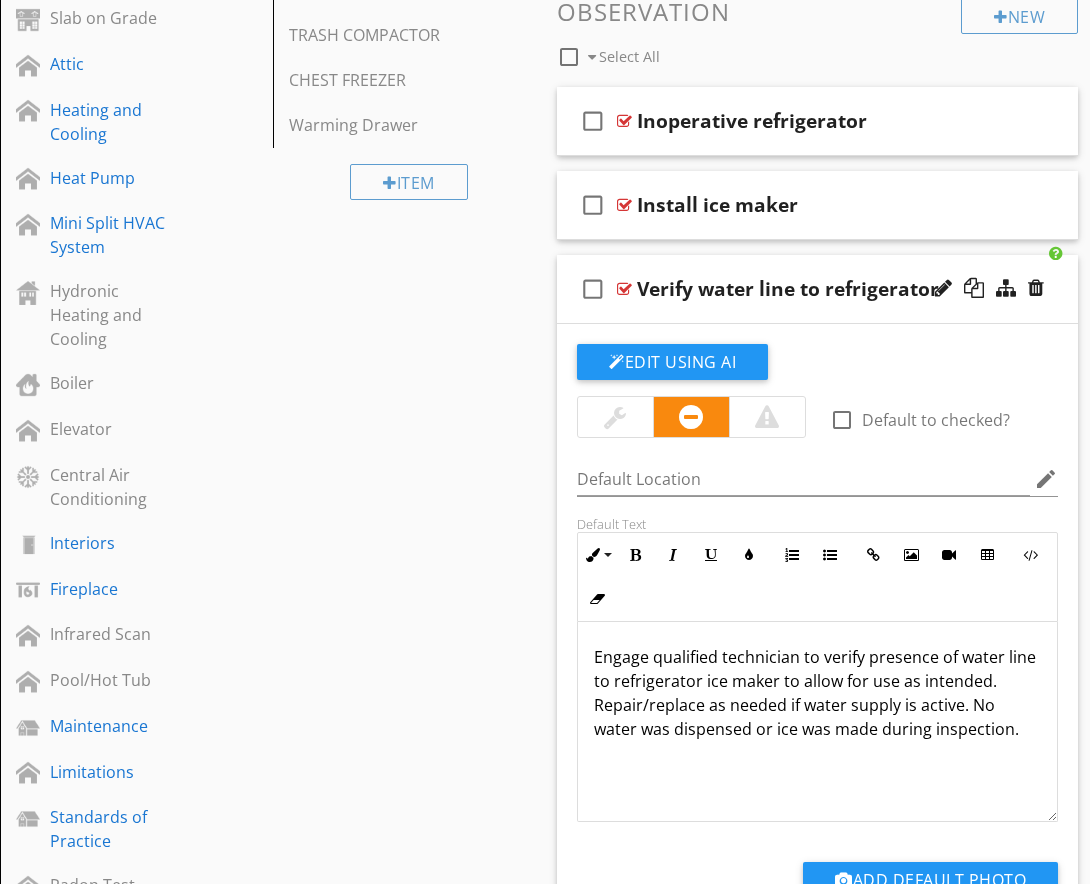 click on "Engage qualified technician to verify presence of water line to refrigerator ice maker to allow for use as intended. Repair/replace as needed if water supply is active. No water was dispensed or ice was made during inspection." at bounding box center (817, 693) 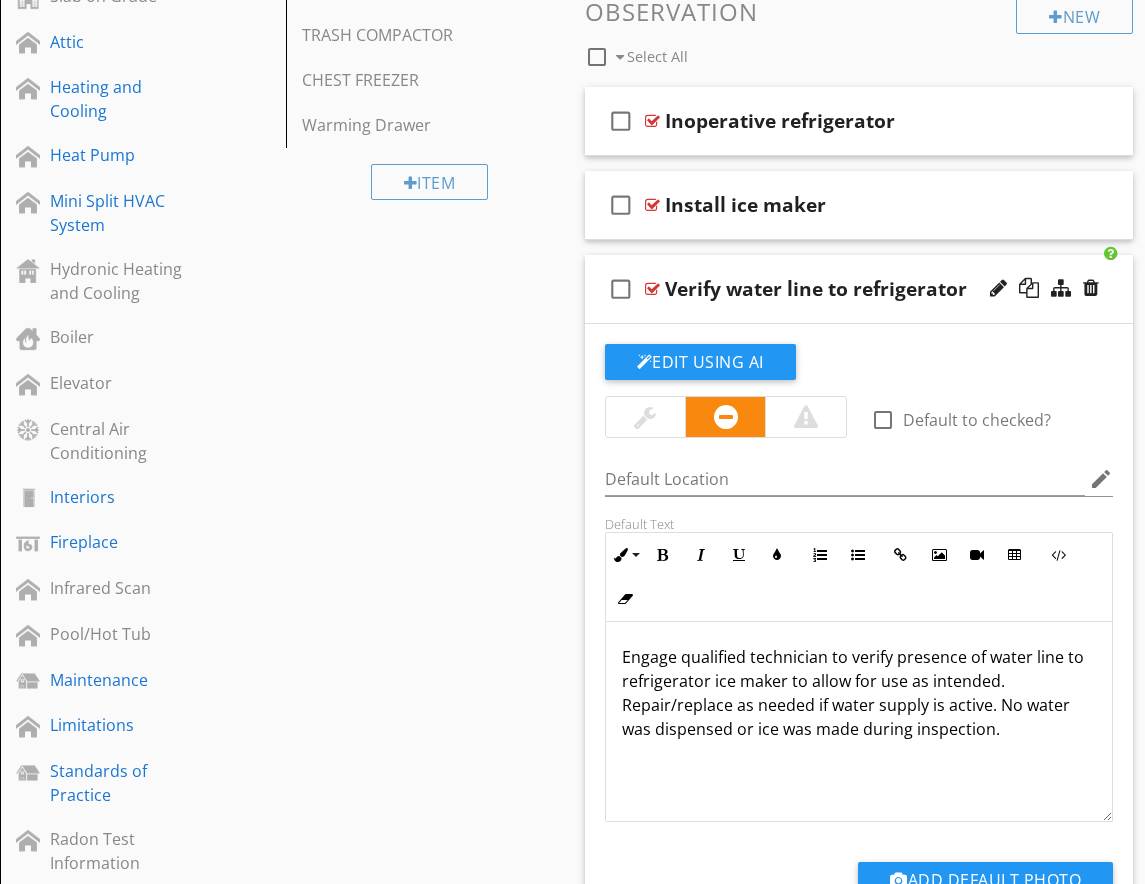 click on "Engage qualified technician to verify presence of water line to refrigerator ice maker to allow for use as intended. Repair/replace as needed if water supply is active. No water was dispensed or ice was made during inspection." at bounding box center [859, 693] 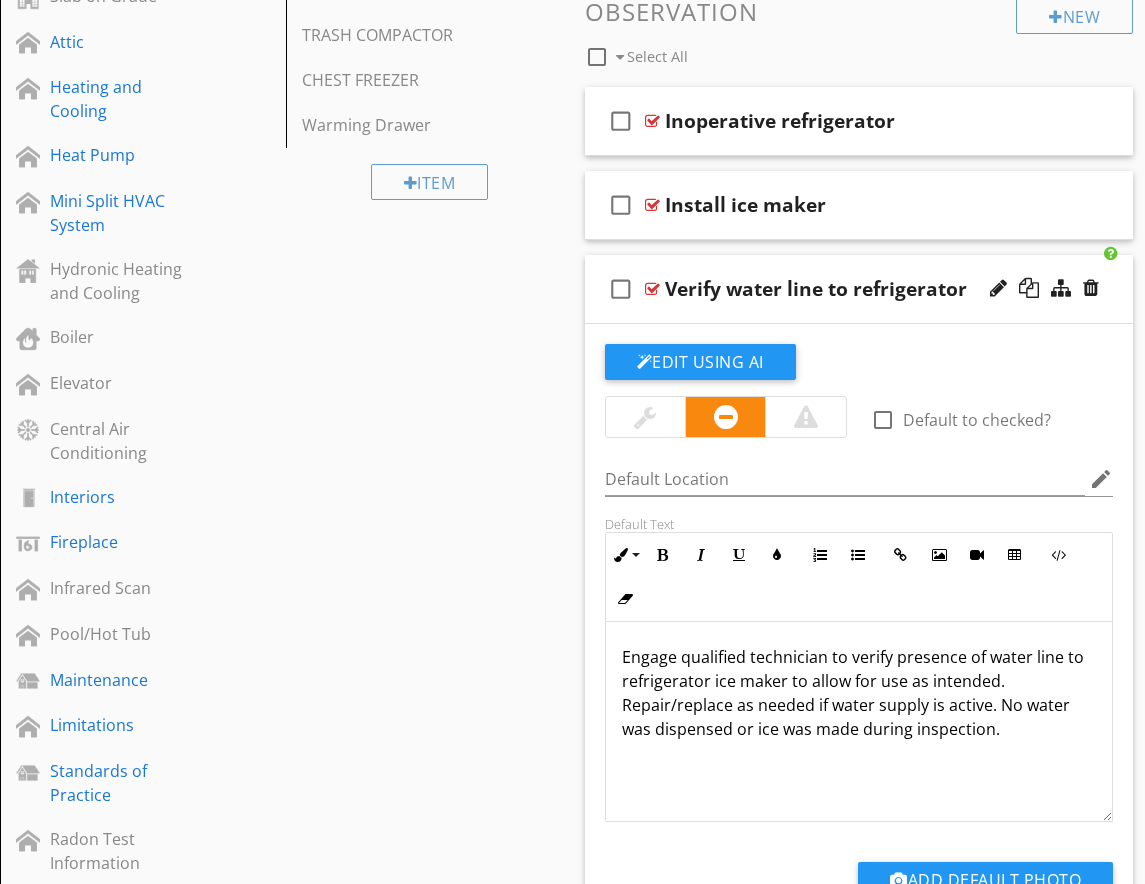 click on "Engage qualified technician to verify presence of water line to refrigerator ice maker to allow for use as intended. Repair/replace as needed if water supply is active. No water was dispensed or ice was made during inspection." at bounding box center (859, 693) 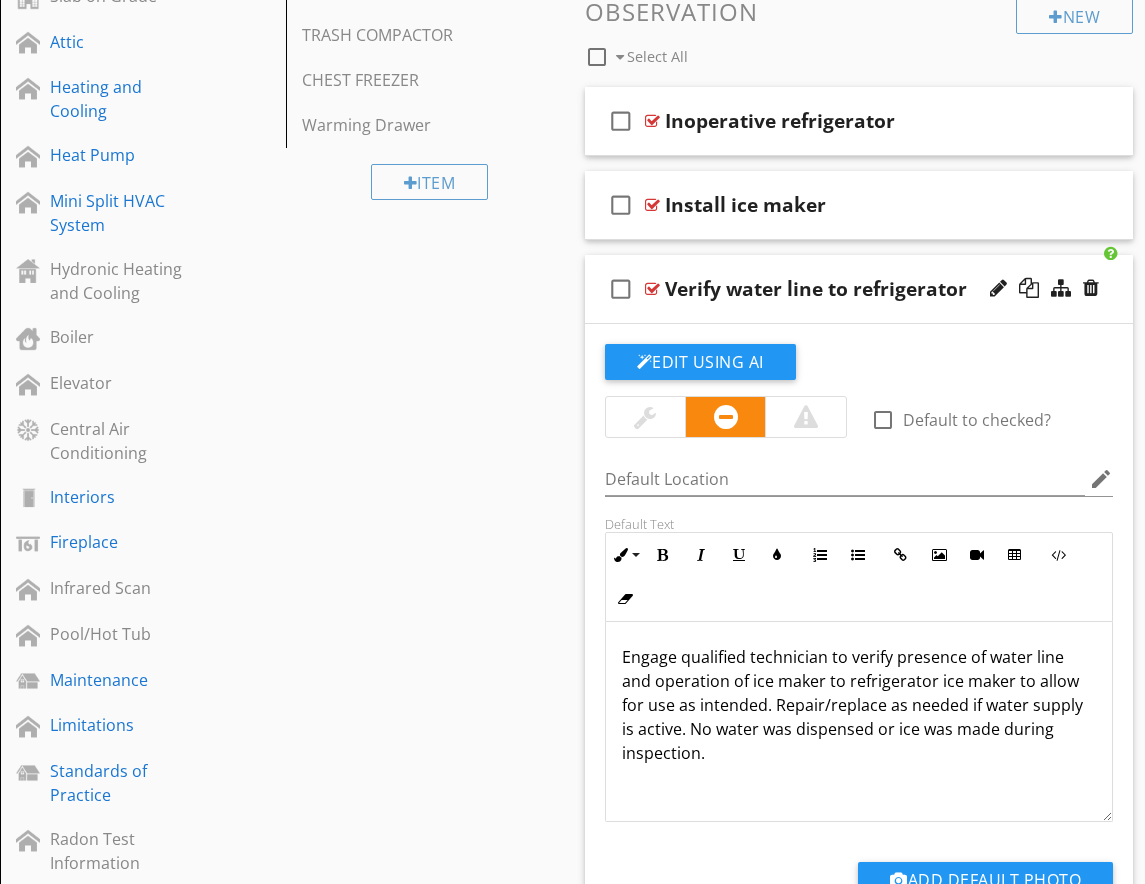 click on "Engage qualified technician to verify presence of water line and operation of ice maker to refrigerator ice maker to allow for use as intended. Repair/replace as needed if water supply is active. No water was dispensed or ice was made during inspection." at bounding box center (859, 705) 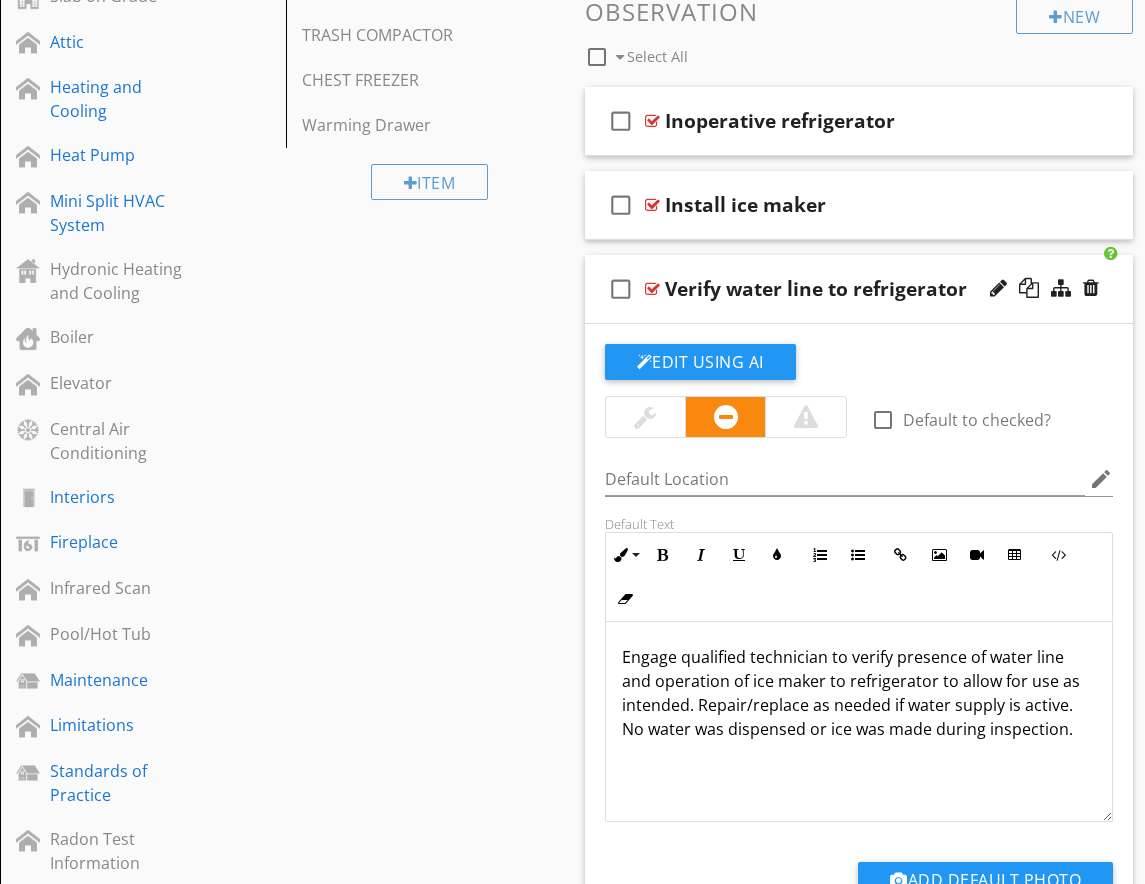 click on "Engage qualified technician to verify presence of water line and operation of ice maker to refrigerator to allow for use as intended. Repair/replace as needed if water supply is active. No water was dispensed or ice was made during inspection." at bounding box center (859, 693) 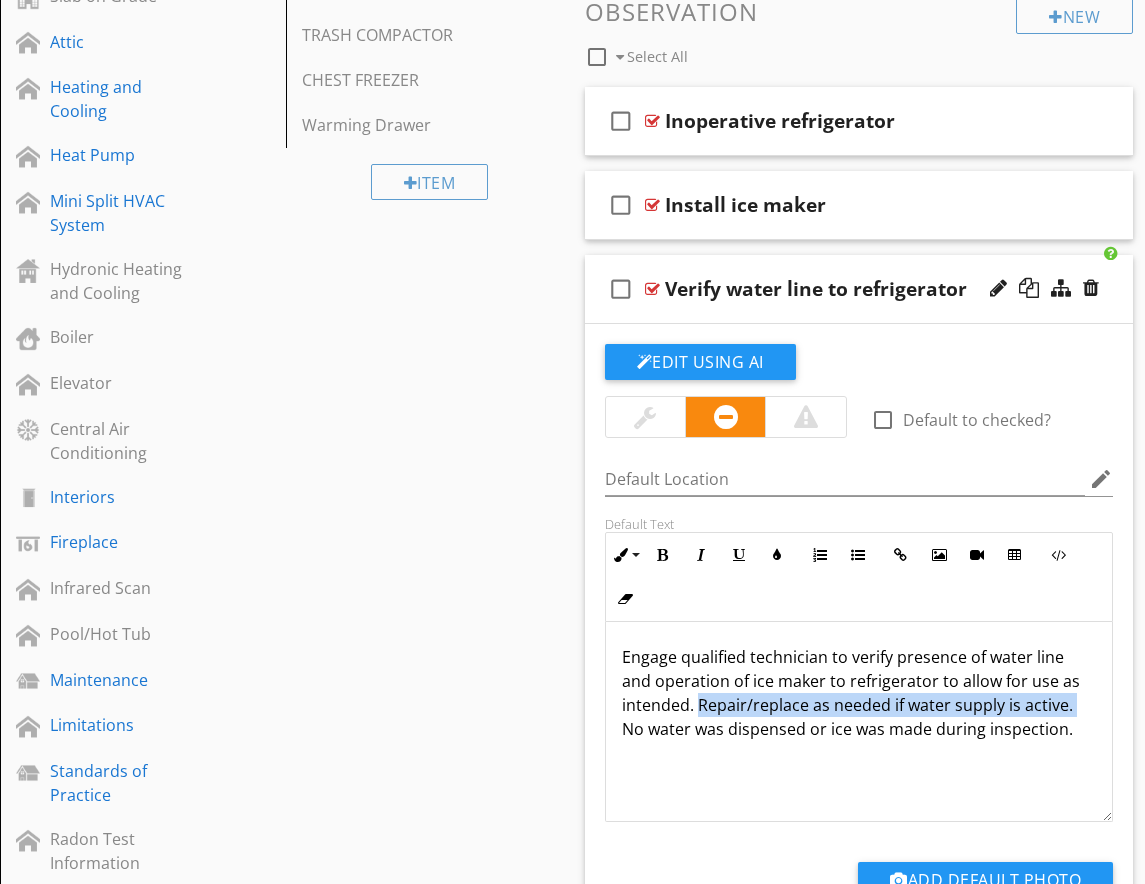 drag, startPoint x: 699, startPoint y: 707, endPoint x: 1075, endPoint y: 712, distance: 376.03323 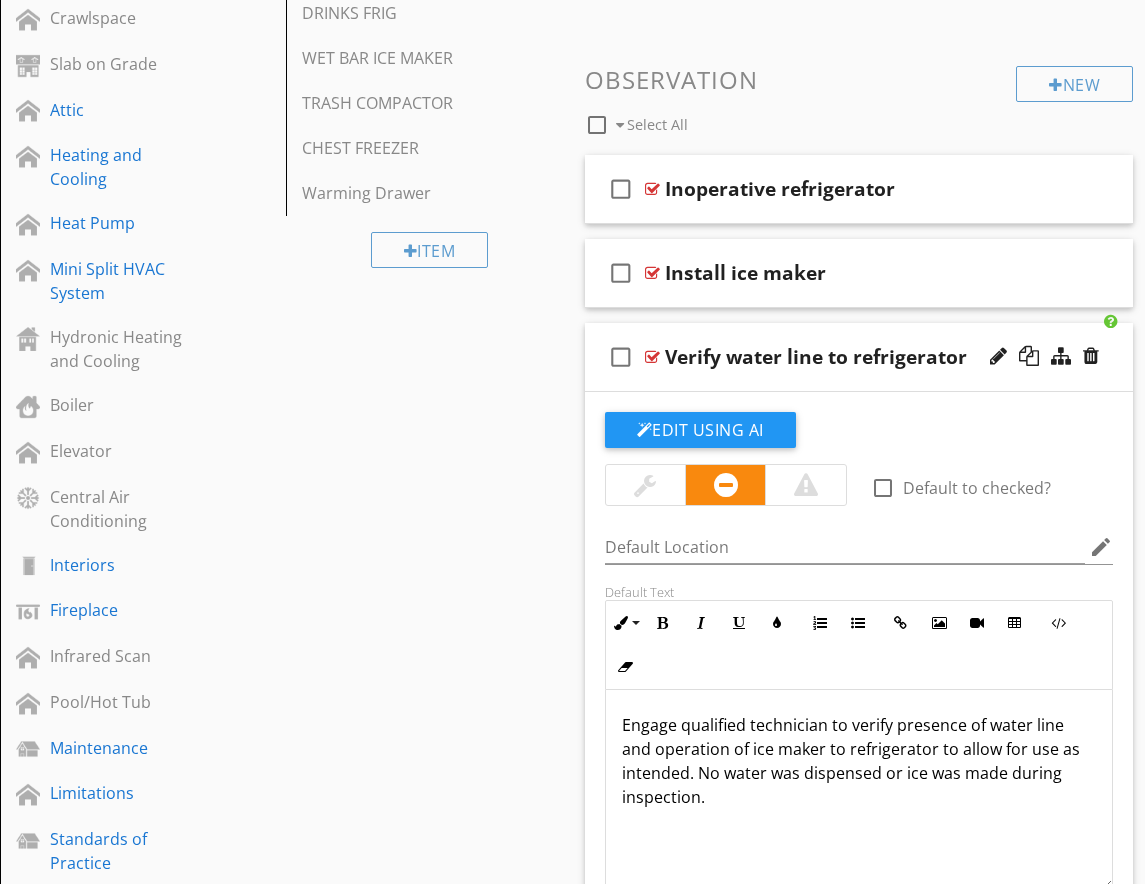 scroll, scrollTop: 717, scrollLeft: 0, axis: vertical 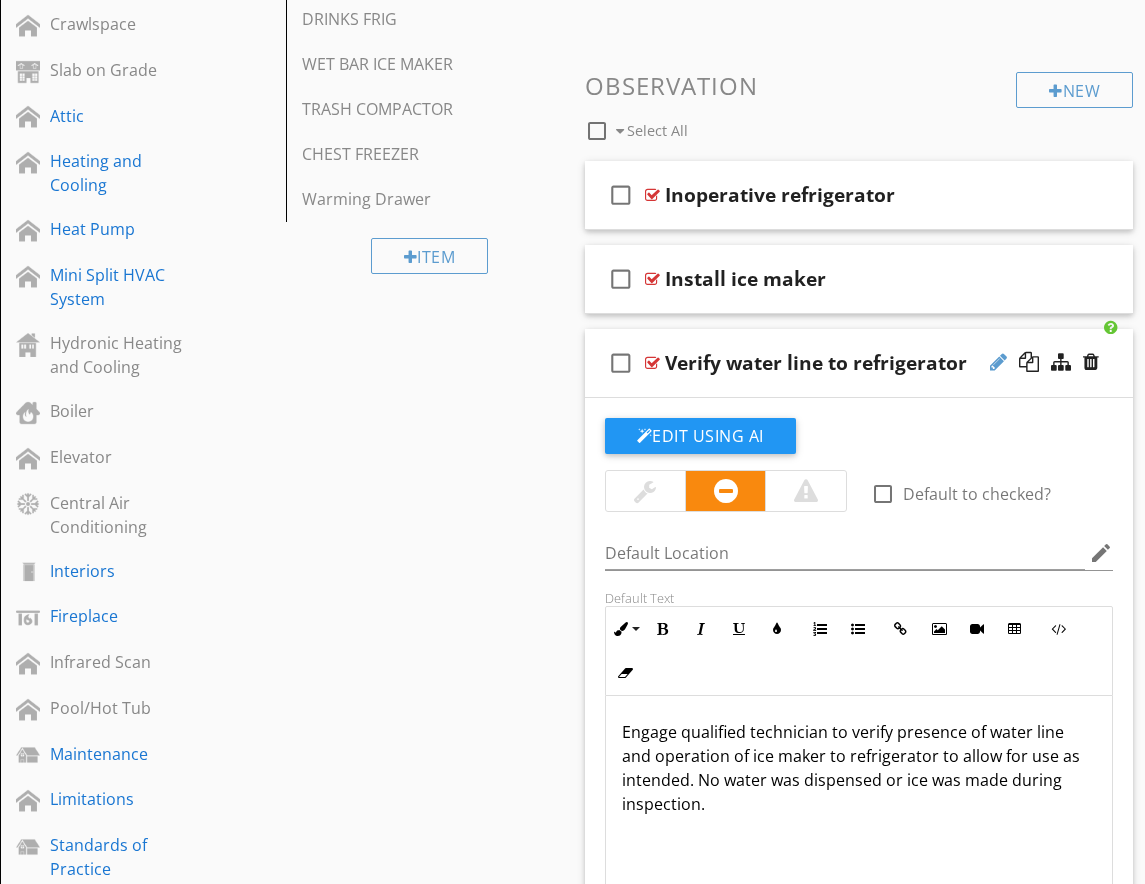 click at bounding box center [998, 362] 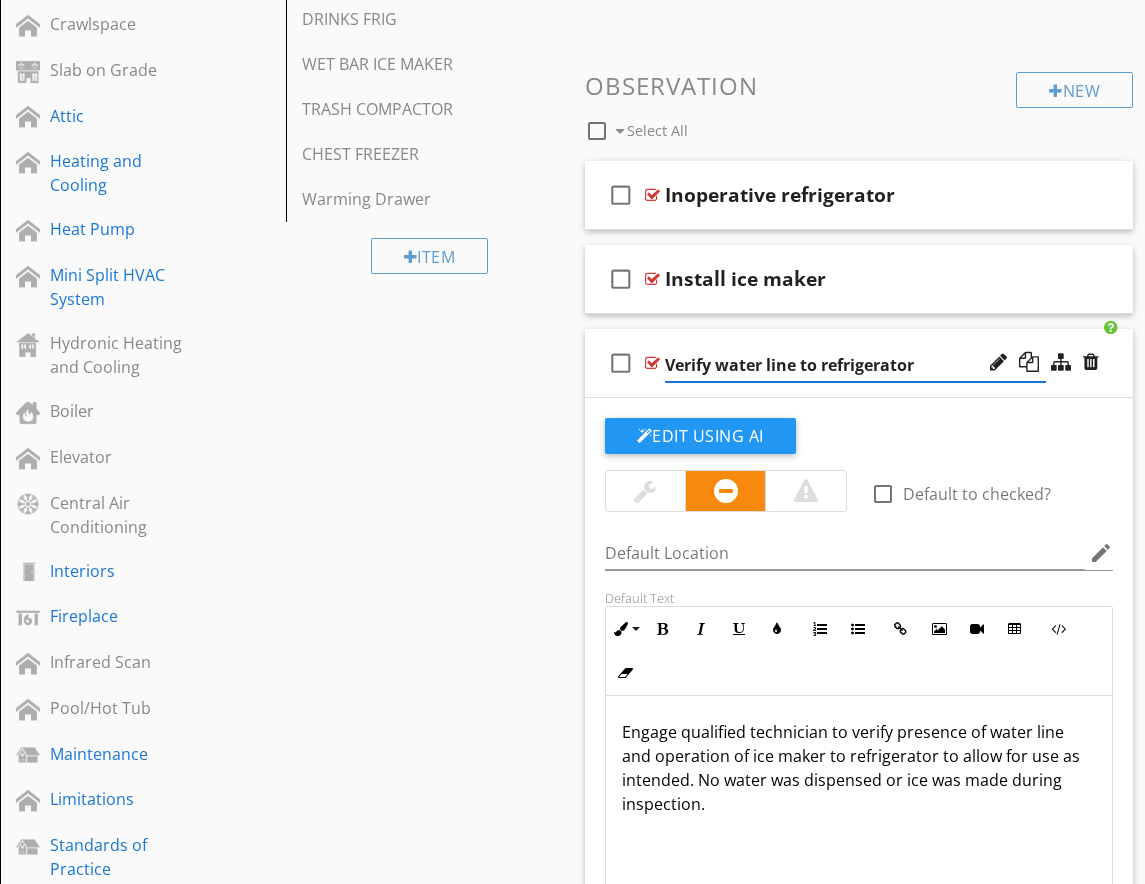 click on "Verify water line to refrigerator" at bounding box center [855, 365] 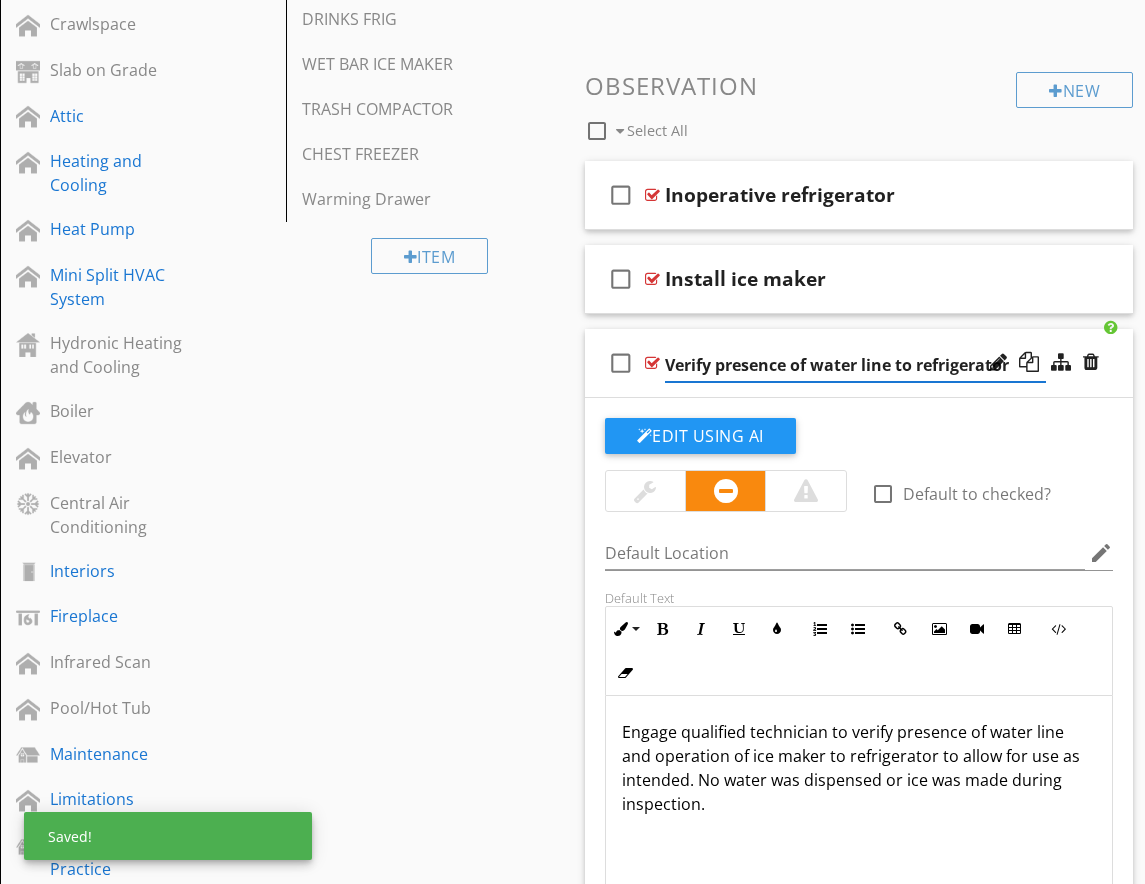 click on "Verify presence of water line to refrigerator" at bounding box center (855, 365) 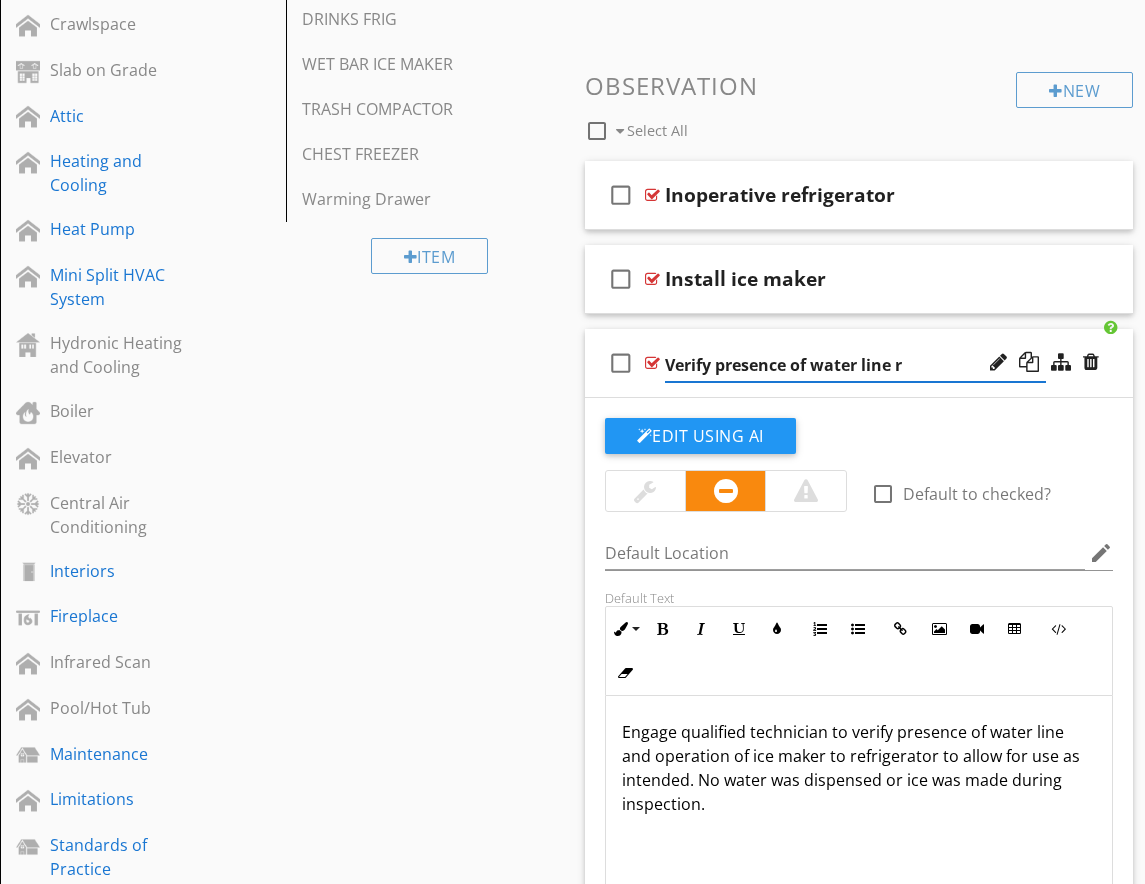 type on "Verify presence of water line" 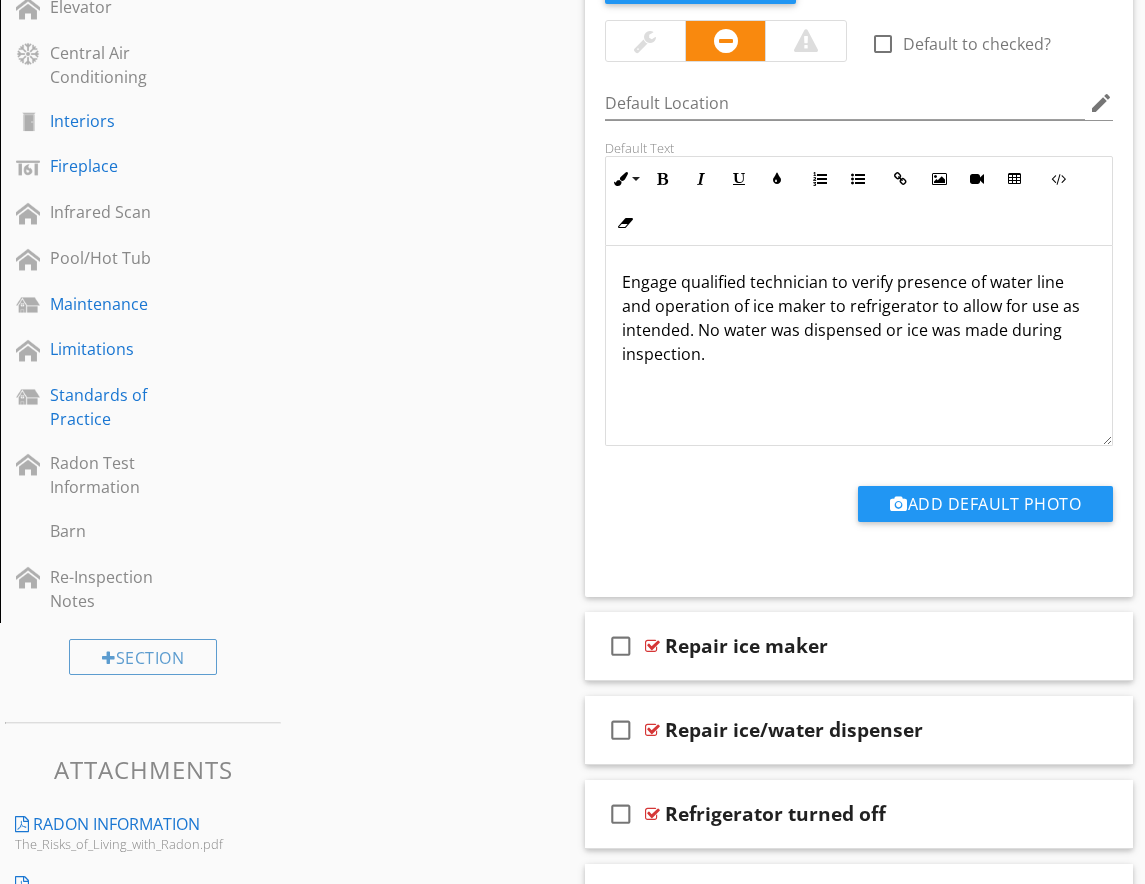 scroll, scrollTop: 1168, scrollLeft: 0, axis: vertical 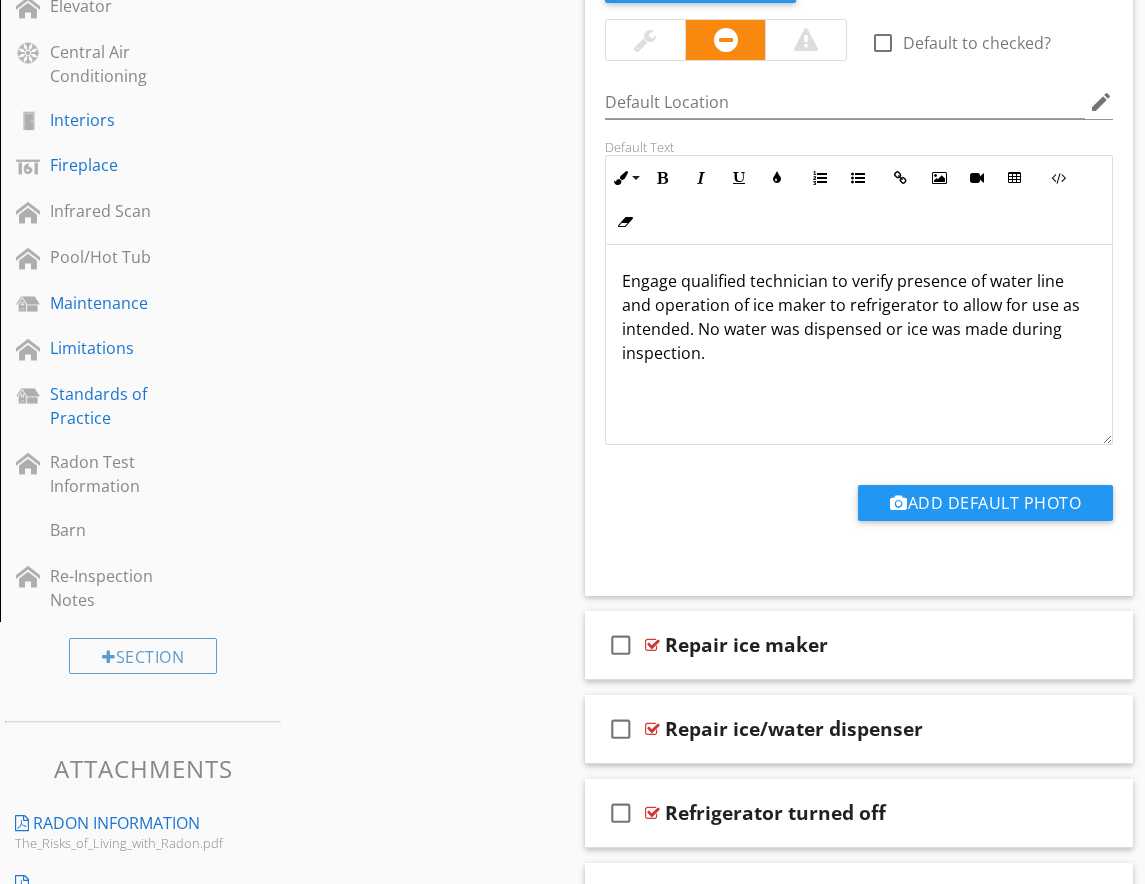 click on "Sections
Inspection Details           Property           Exterior           Roof           Garage           Built-in Appliances           Electrical           Plumbing           Basement           Crawlspace           Slab on Grade           Attic           Heating and Cooling           Heat Pump           Mini Split HVAC System           Hydronic Heating and Cooling           Boiler           Elevator           Central Air Conditioning           Interiors           Fireplace           Infrared Scan           Pool/Hot Tub           Maintenance           Limitations           Standards of Practice           Radon Test Information           Barn           Re-Inspection Notes
Section
Attachments     Radon Information   The_Risks_of_Living_with_Radon.pdf     Seasonal Home Care Reminders   Home_Care_Reminders.pdf
Attachment
Items
KITCHEN EXHAUST" at bounding box center [572, 615] 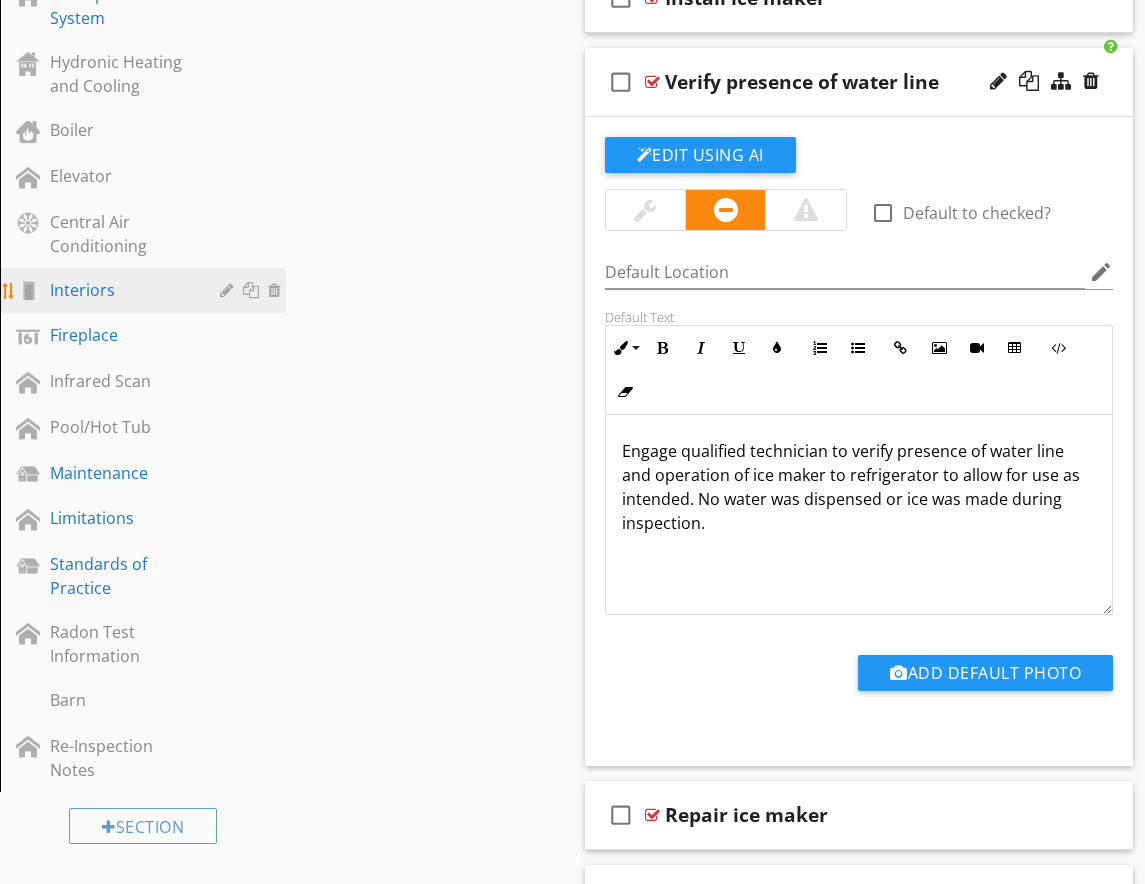 scroll, scrollTop: 996, scrollLeft: 0, axis: vertical 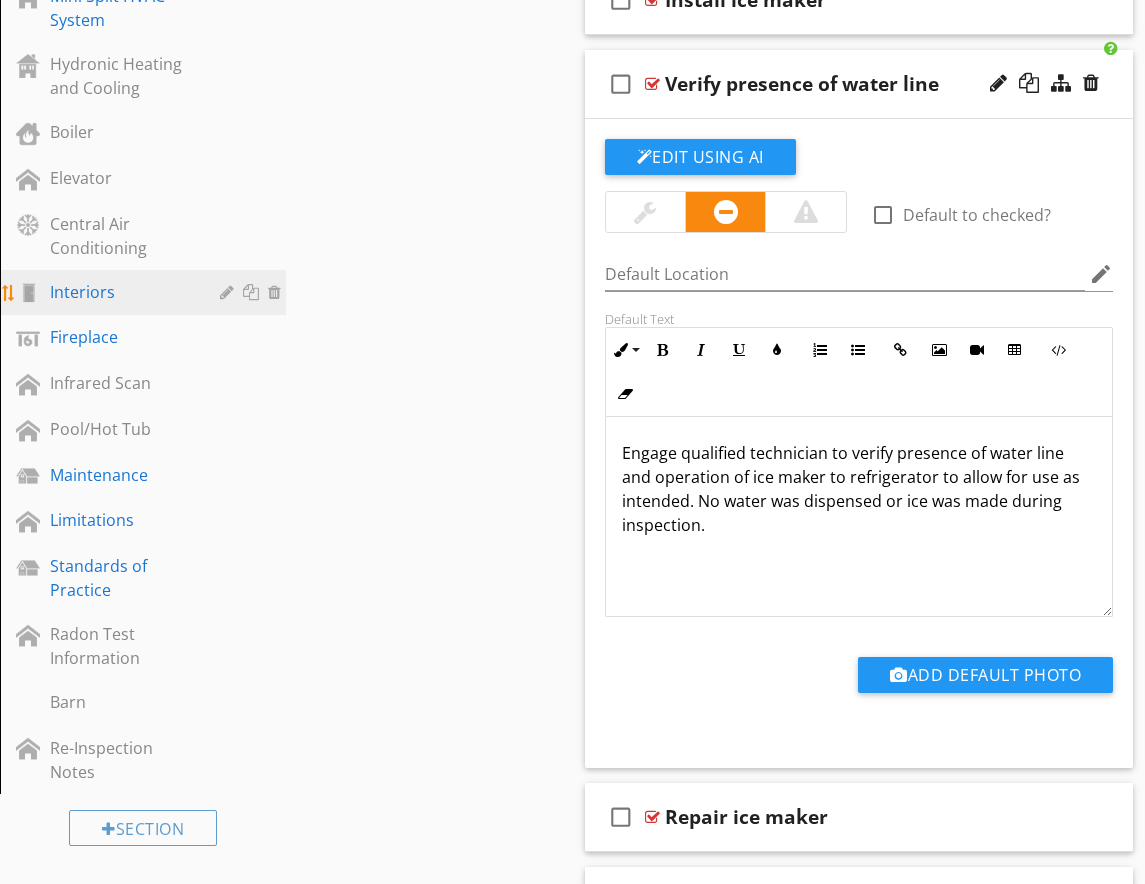 click on "Interiors" at bounding box center [120, 292] 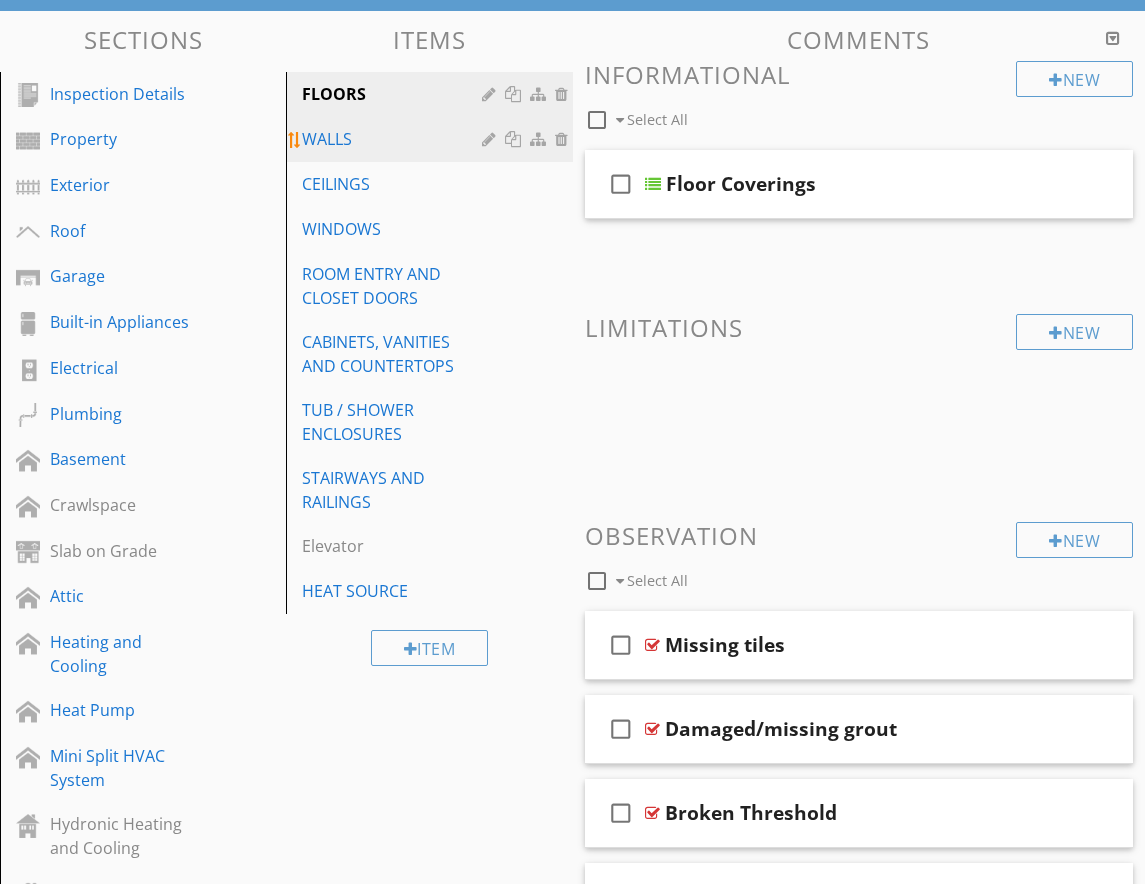 scroll, scrollTop: 211, scrollLeft: 0, axis: vertical 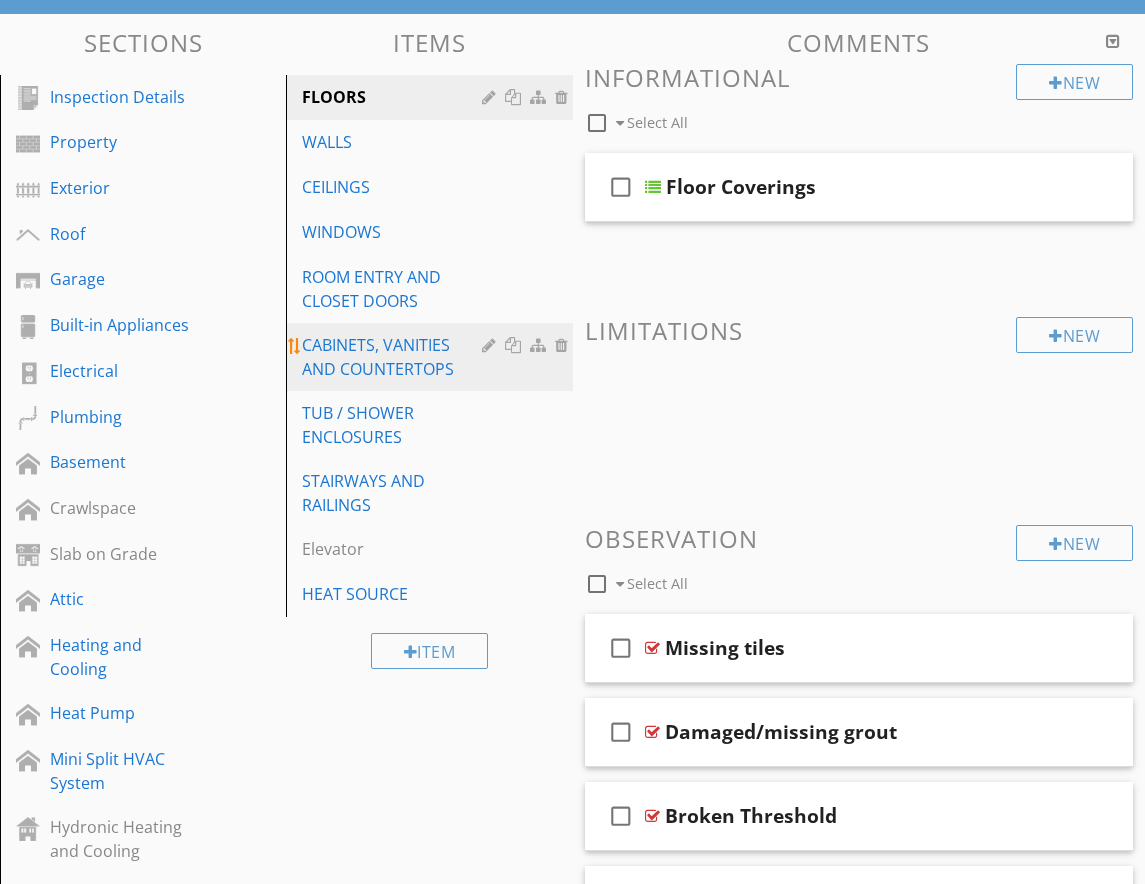 click on "CABINETS, VANITIES AND COUNTERTOPS" at bounding box center (394, 357) 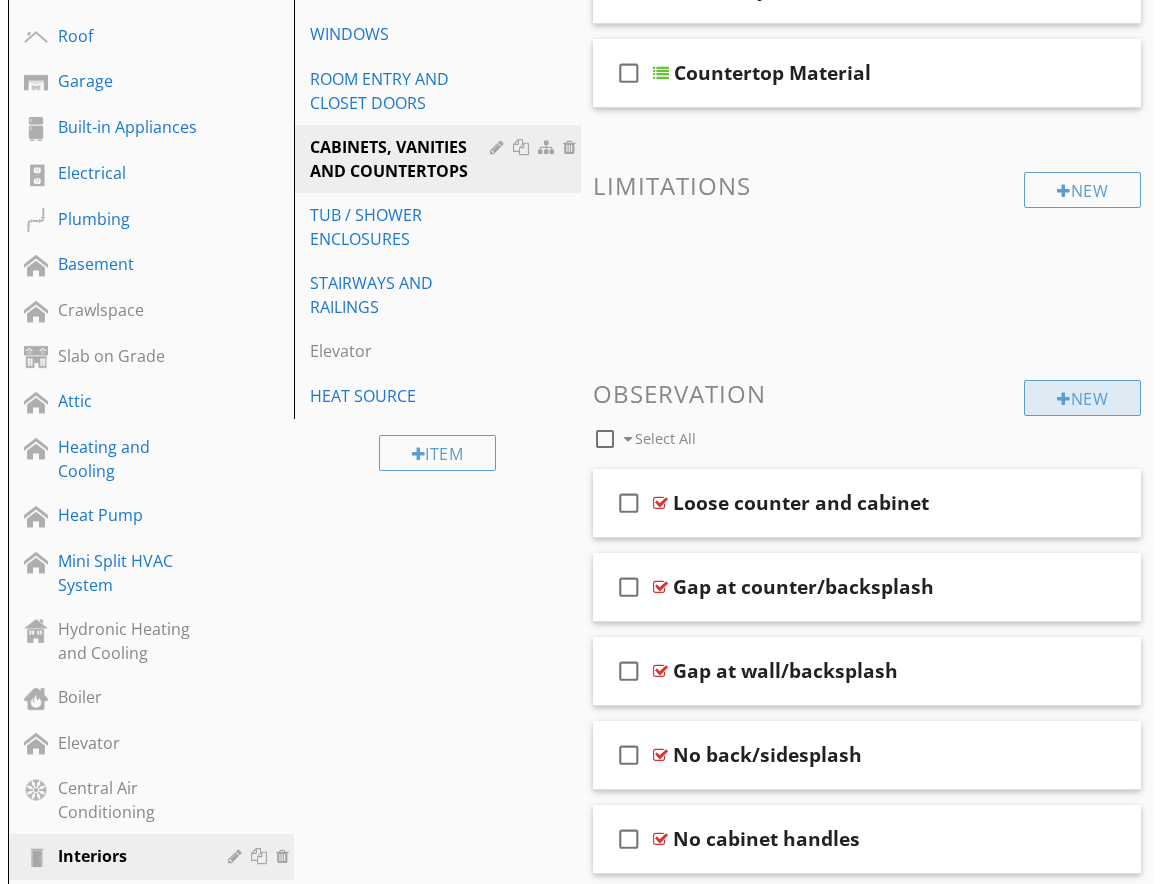 scroll, scrollTop: 408, scrollLeft: 0, axis: vertical 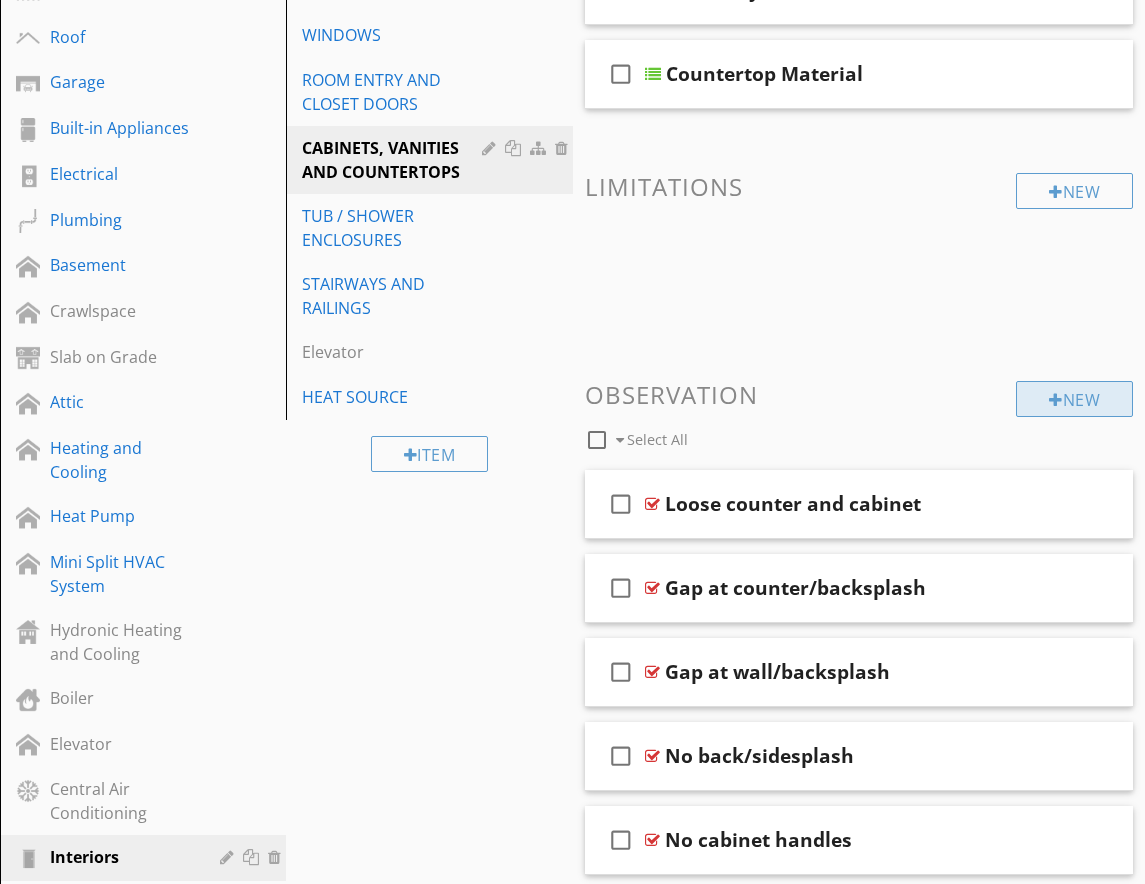 click on "New" at bounding box center [1074, 399] 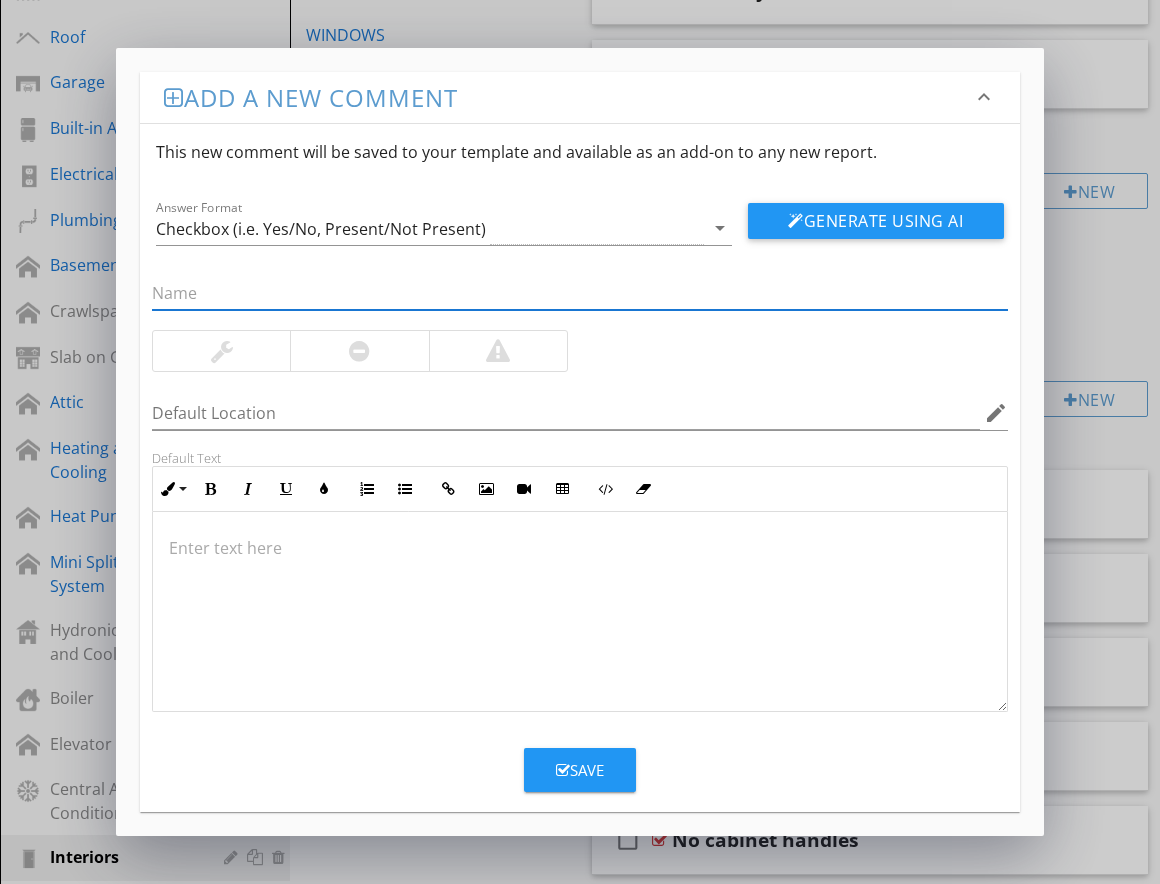 click at bounding box center [580, 293] 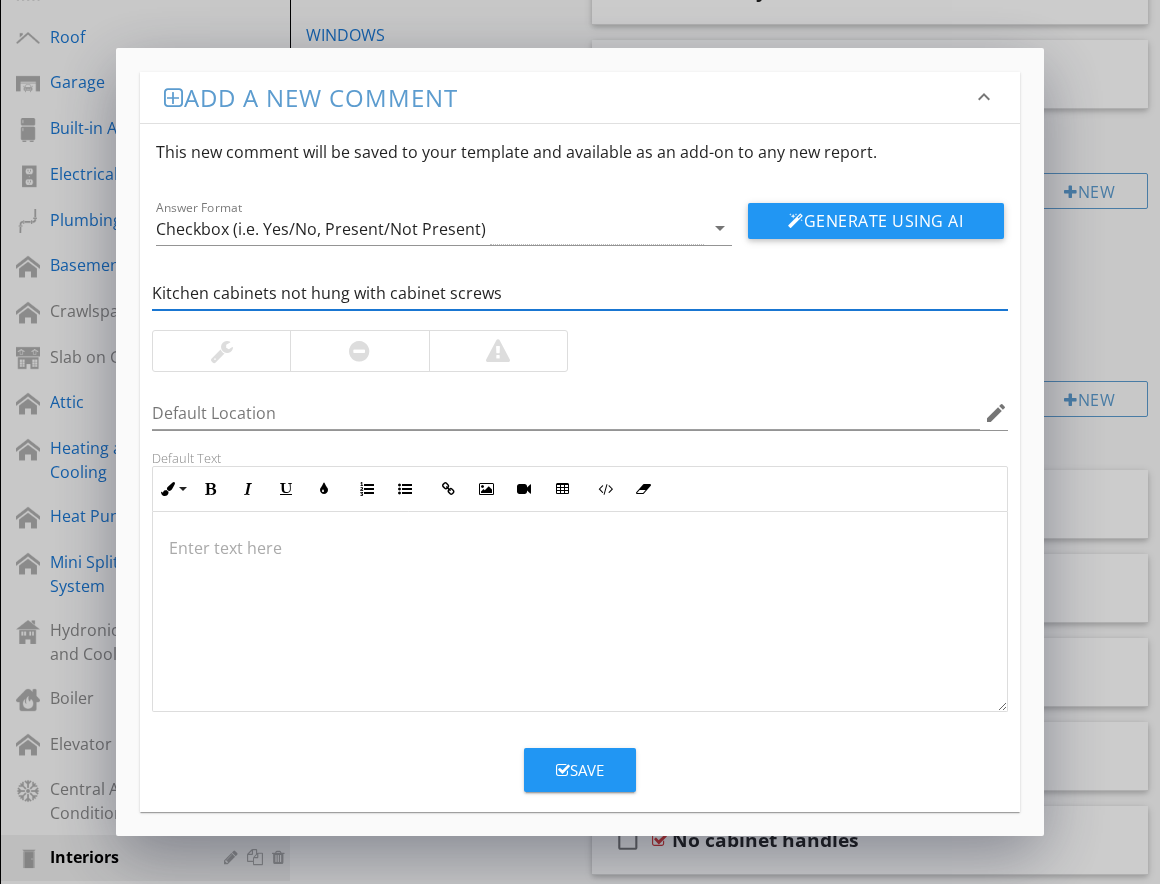 click on "Kitchen cabinets not hung with cabinet screws" at bounding box center (580, 293) 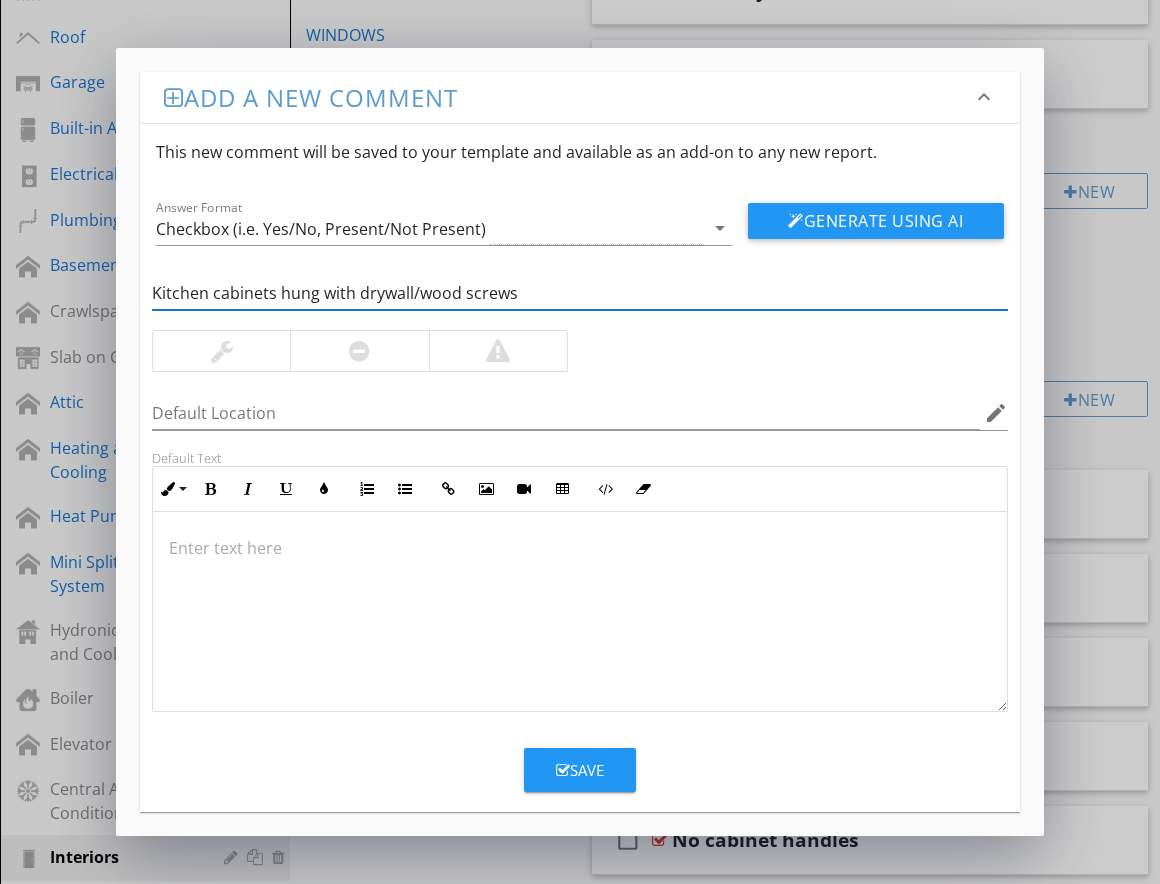 type on "Kitchen cabinets hung with drywall/wood screws" 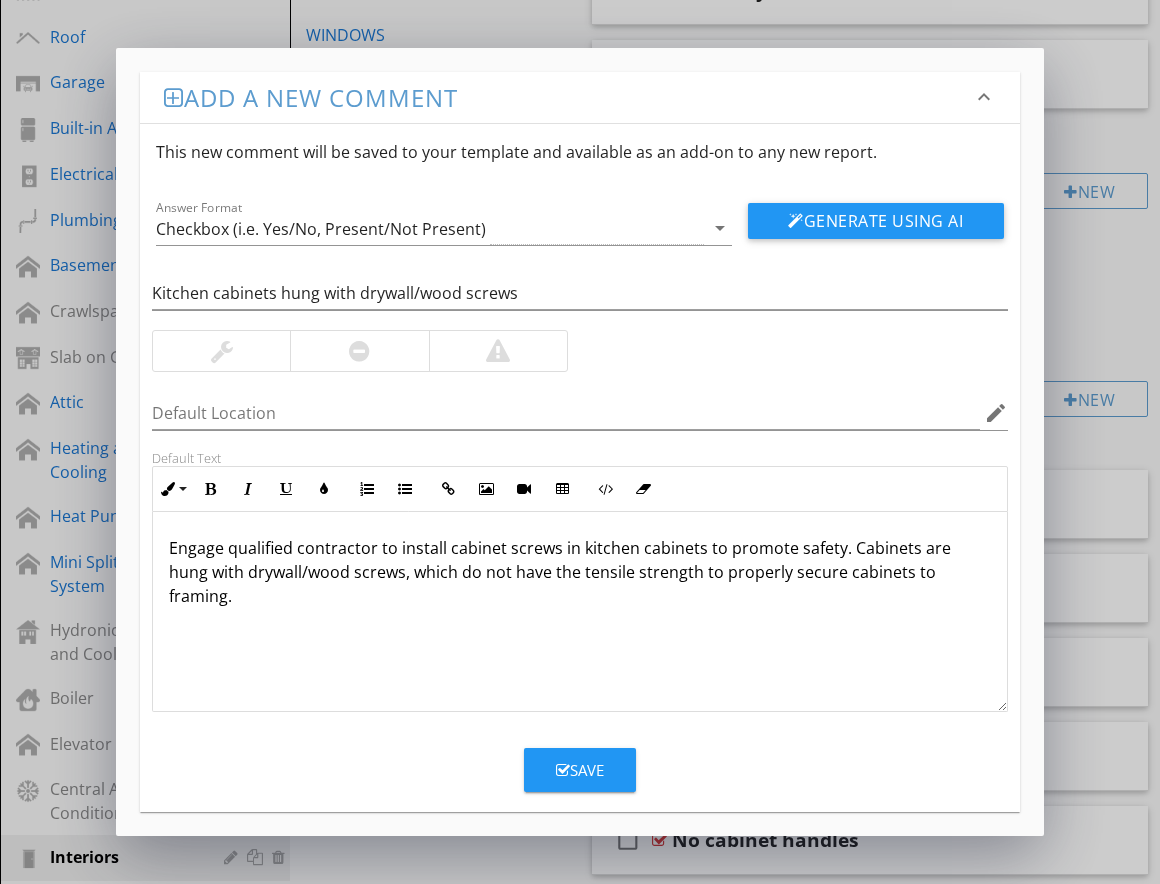 click on "Engage qualified contractor to install cabinet screws in kitchen cabinets to promote safety. Cabinets are hung with drywall/wood screws, which do not have the tensile strength to properly secure cabinets to framing." at bounding box center [580, 572] 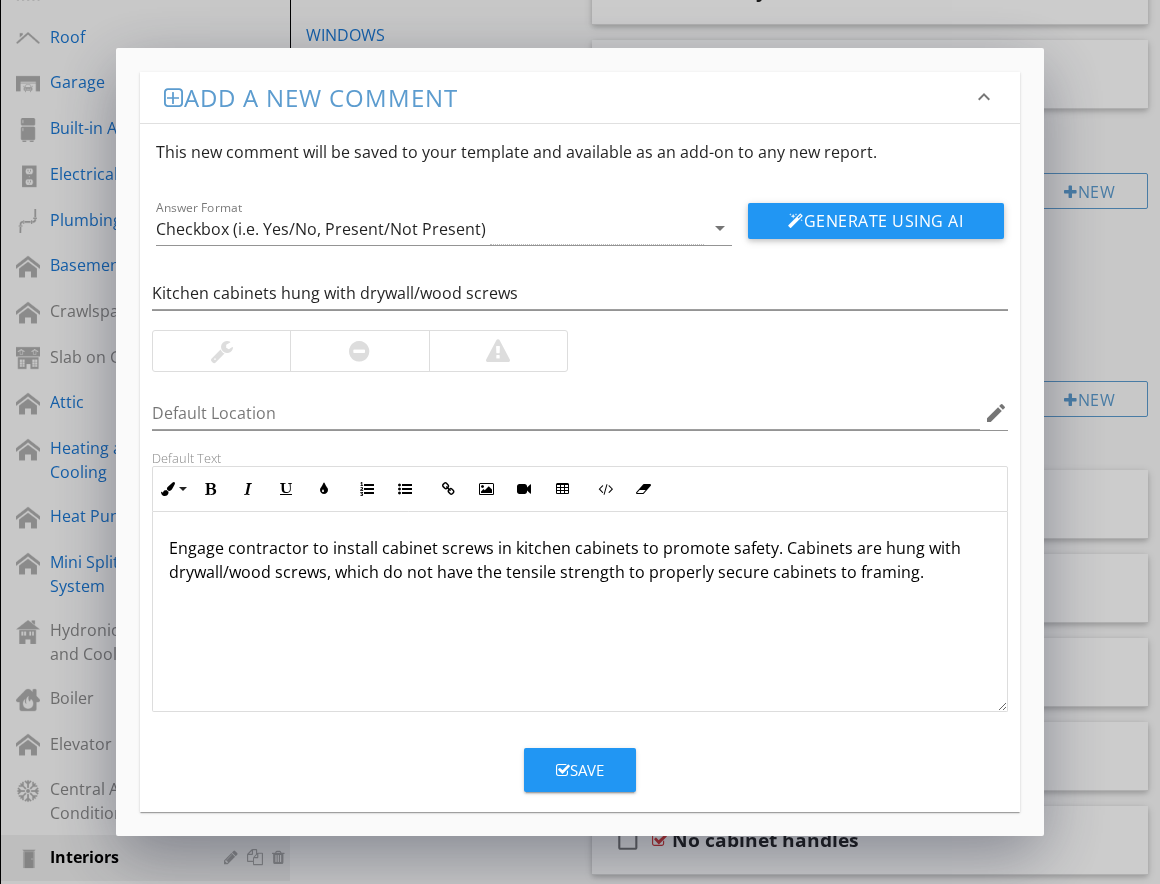 type 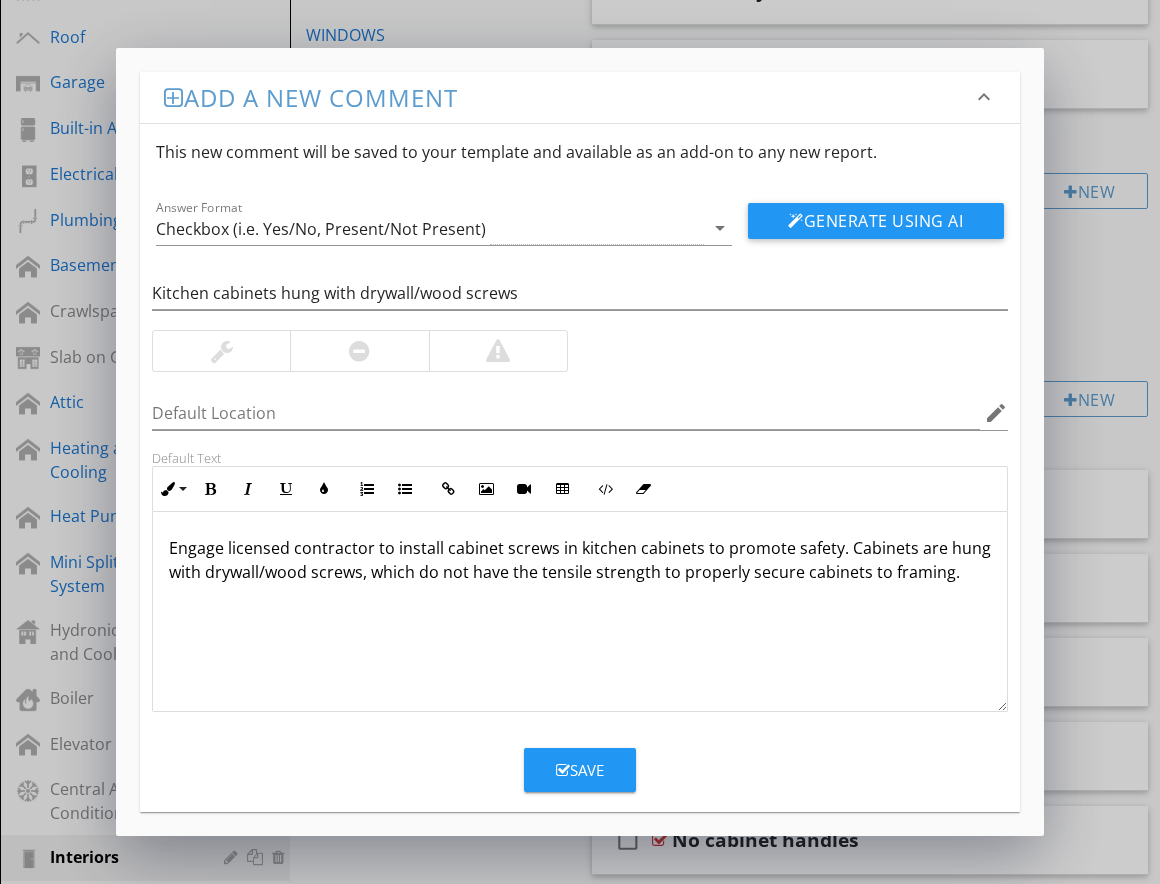click on "Engage licensed contractor to install cabinet screws in kitchen cabinets to promote safety. Cabinets are hung with drywall/wood screws, which do not have the tensile strength to properly secure cabinets to framing." at bounding box center [580, 560] 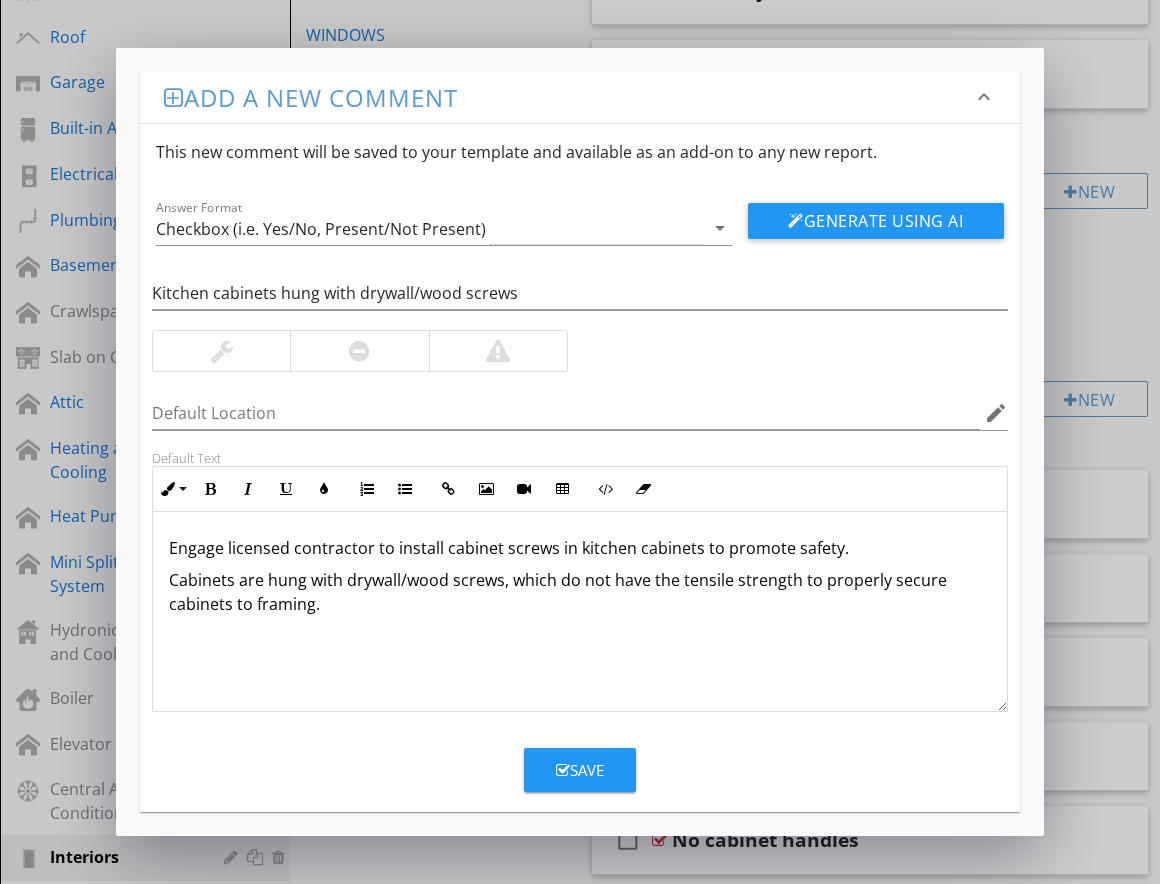 click on "Cabinets are hung with drywall/wood screws, which do not have the tensile strength to properly secure cabinets to framing." at bounding box center (580, 592) 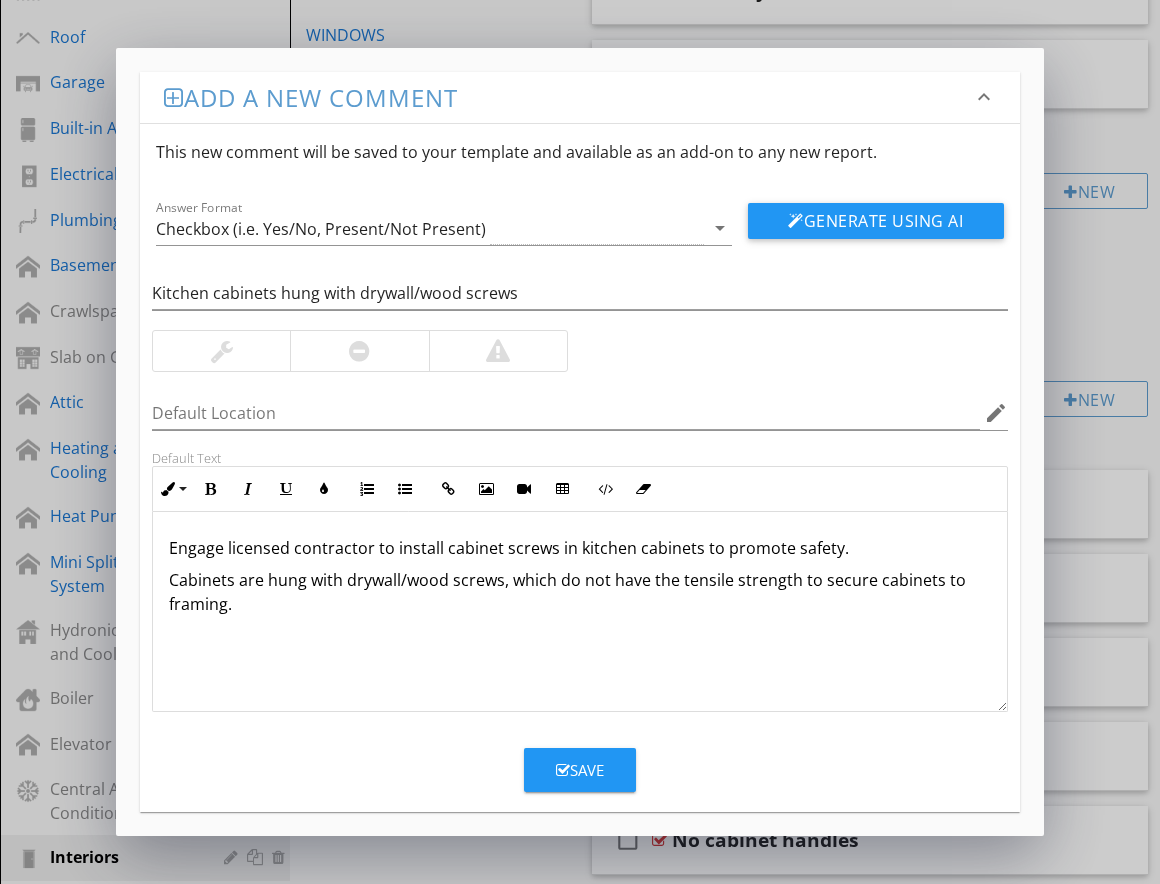 click on "Cabinets are hung with drywall/wood screws, which do not have the tensile strength to secure cabinets to framing." at bounding box center (580, 592) 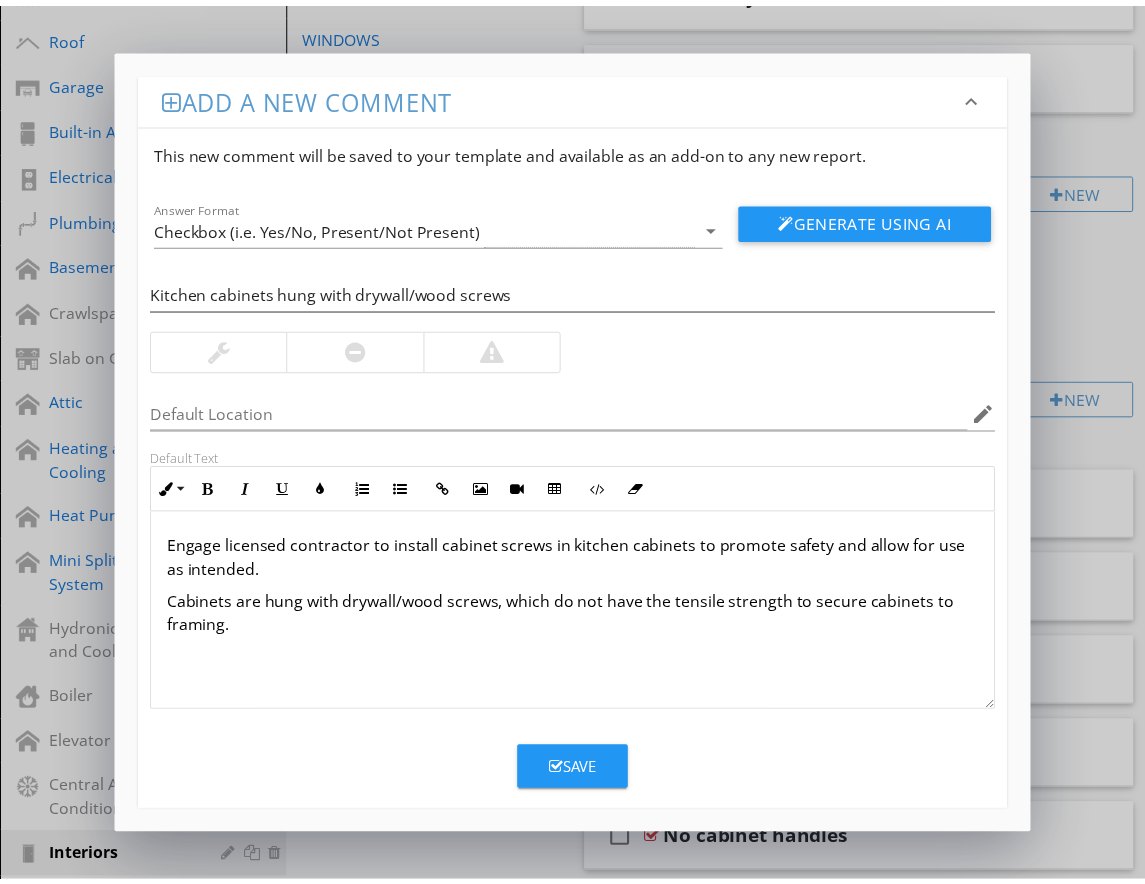 scroll, scrollTop: 1, scrollLeft: 0, axis: vertical 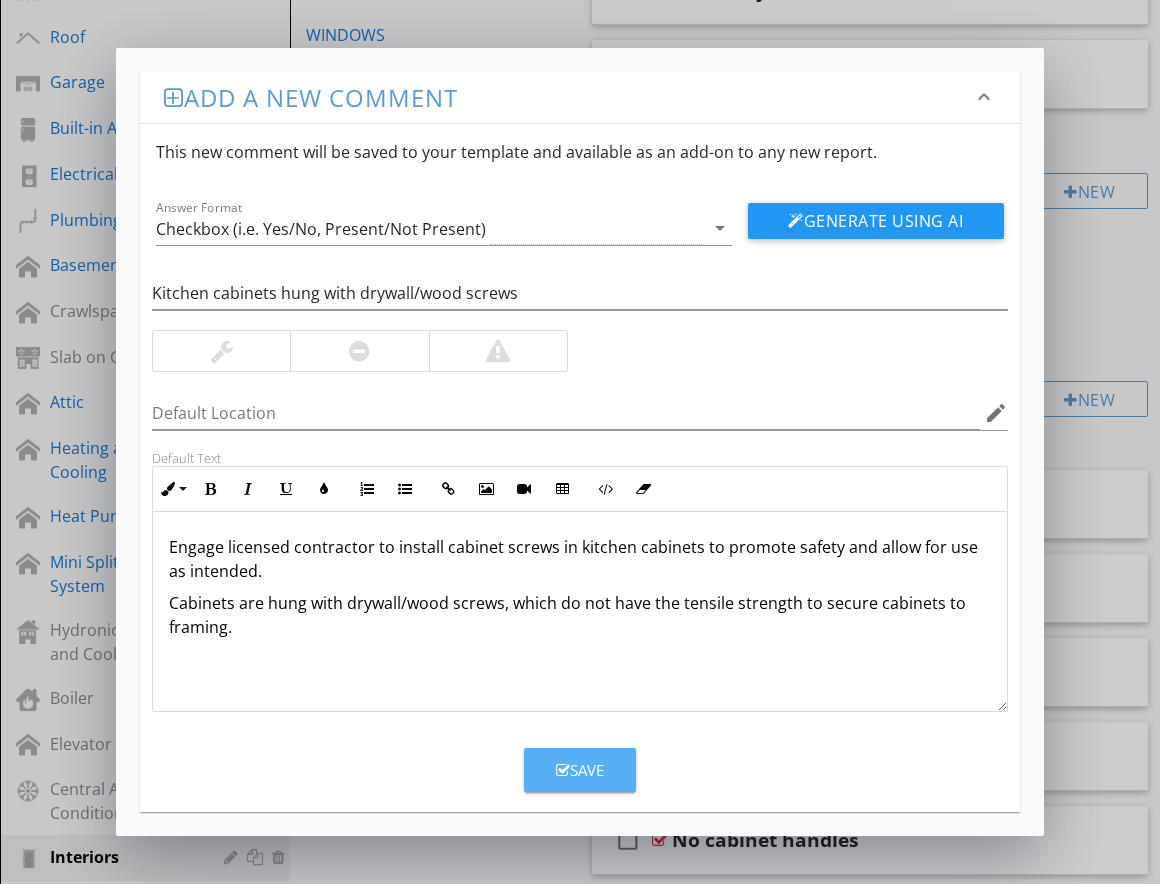 click on "Save" at bounding box center (580, 770) 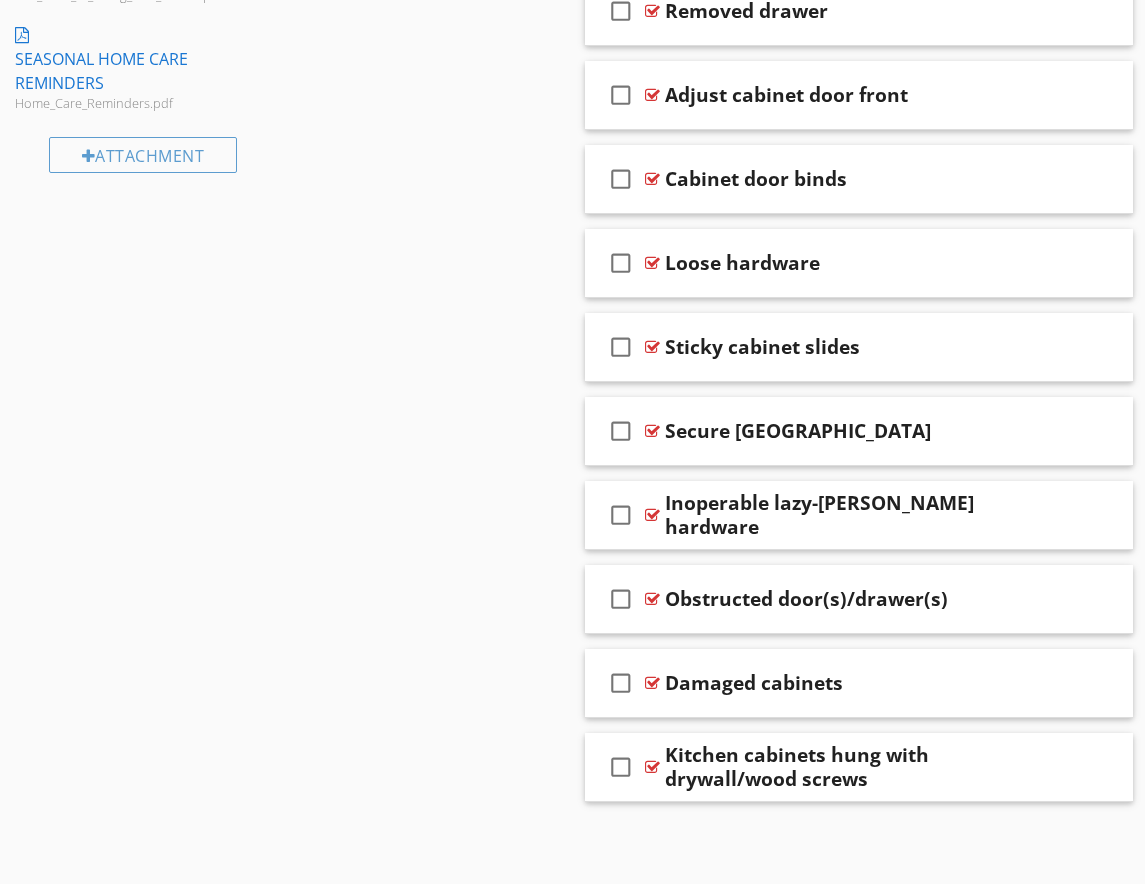 scroll, scrollTop: 1992, scrollLeft: 0, axis: vertical 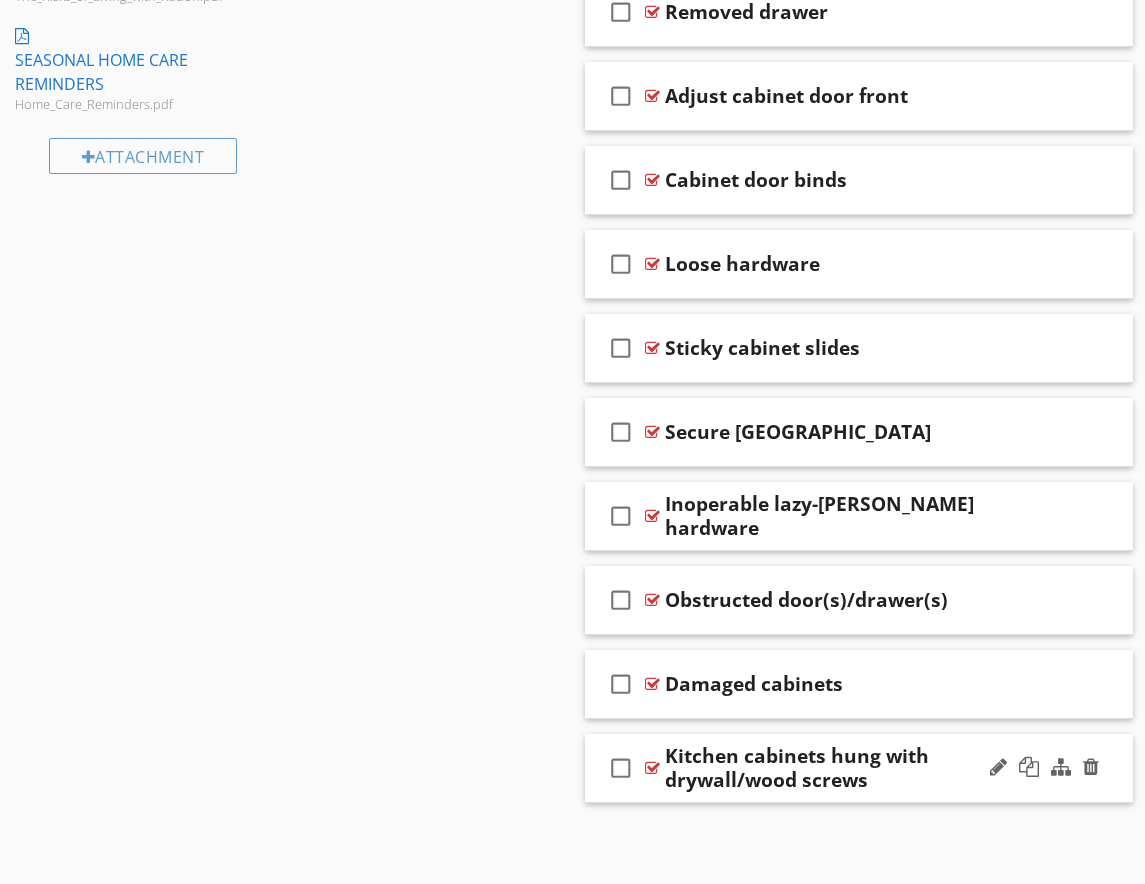 type 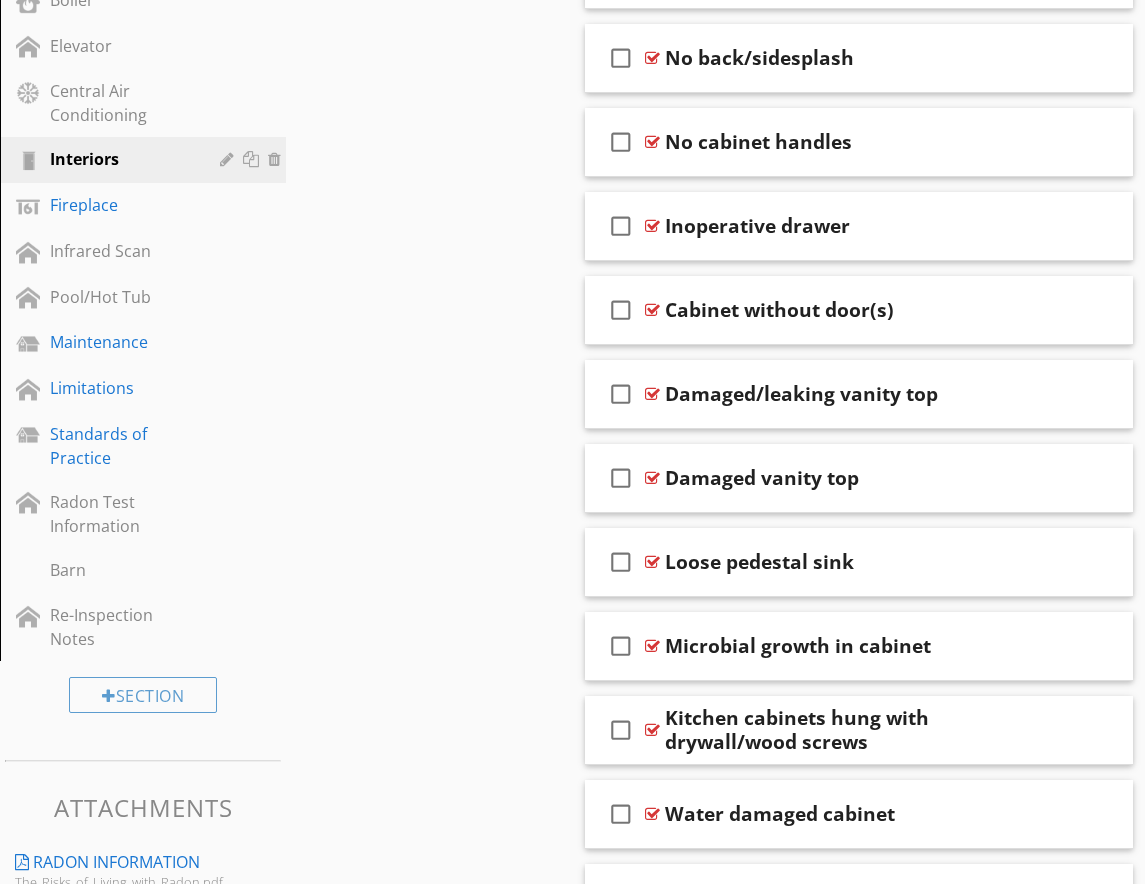 scroll, scrollTop: 1104, scrollLeft: 0, axis: vertical 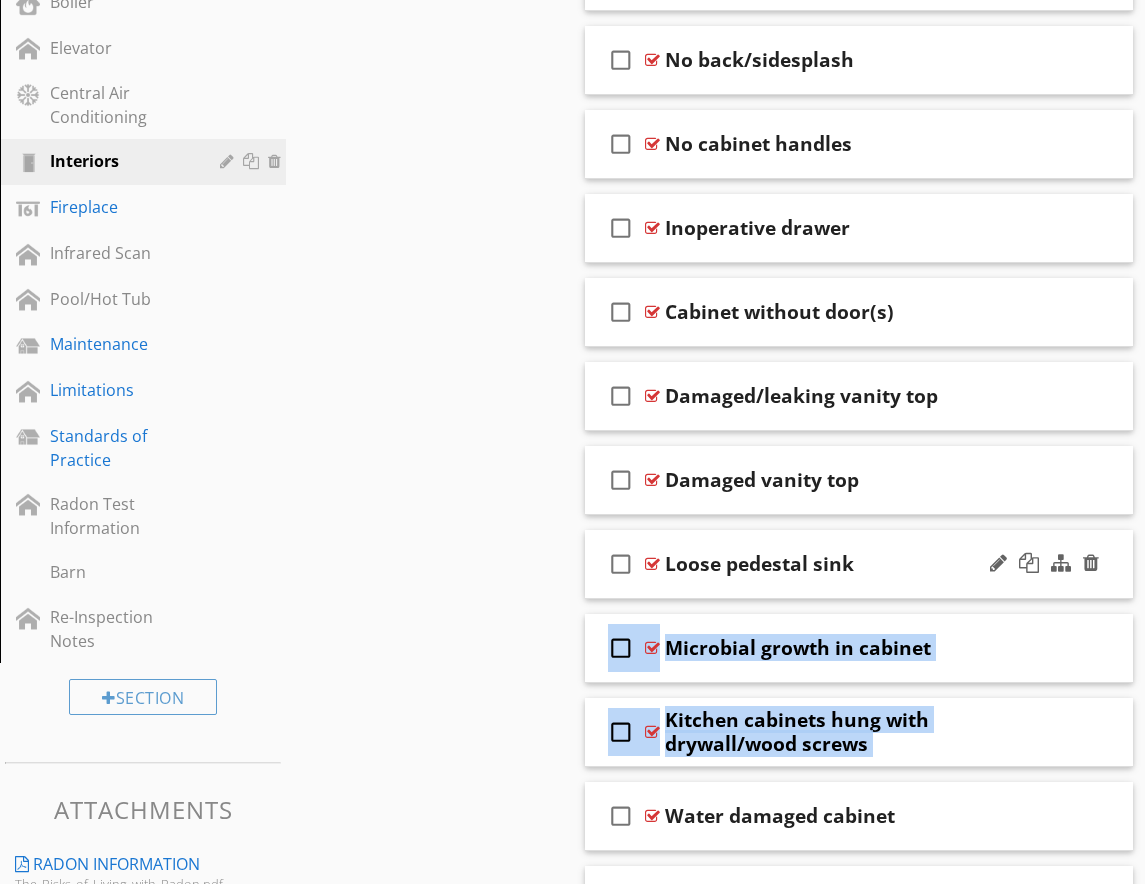 drag, startPoint x: 1109, startPoint y: 722, endPoint x: 1113, endPoint y: 566, distance: 156.05127 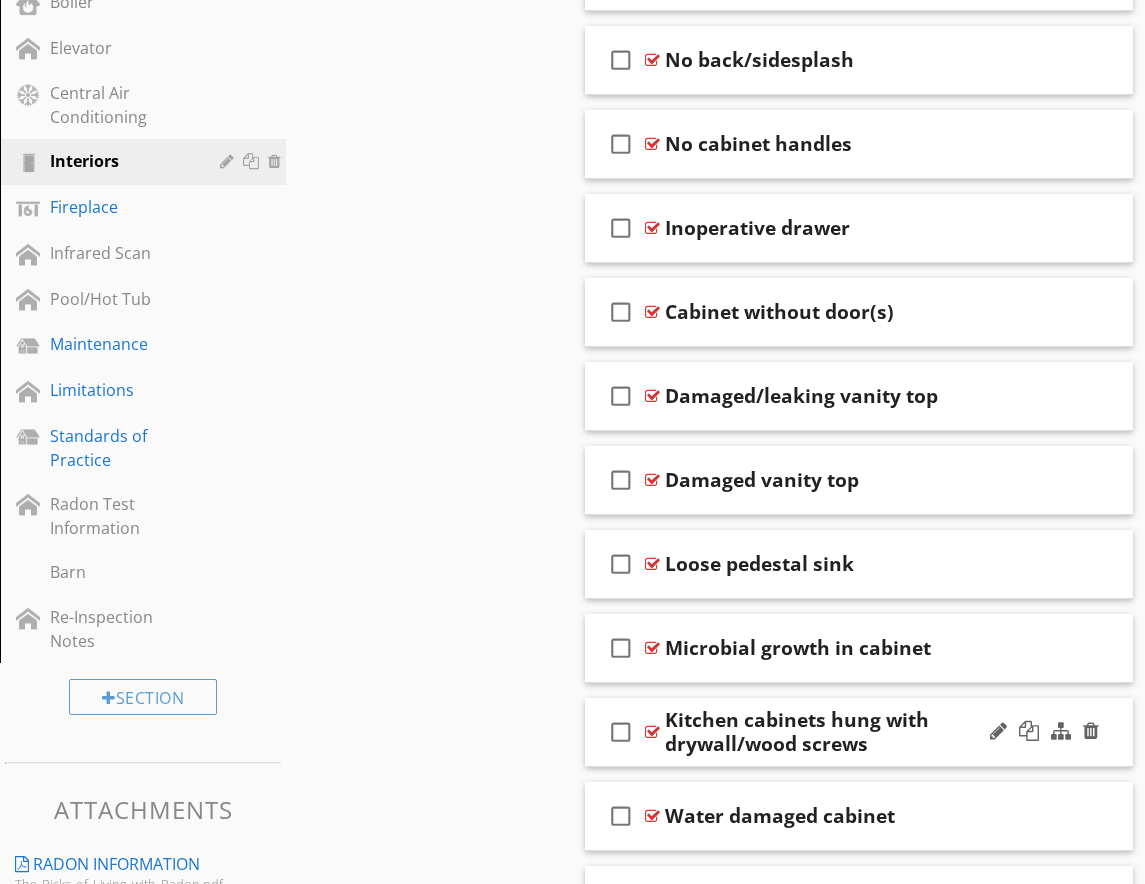 click on "check_box_outline_blank
Kitchen cabinets hung with drywall/wood screws" at bounding box center [859, 732] 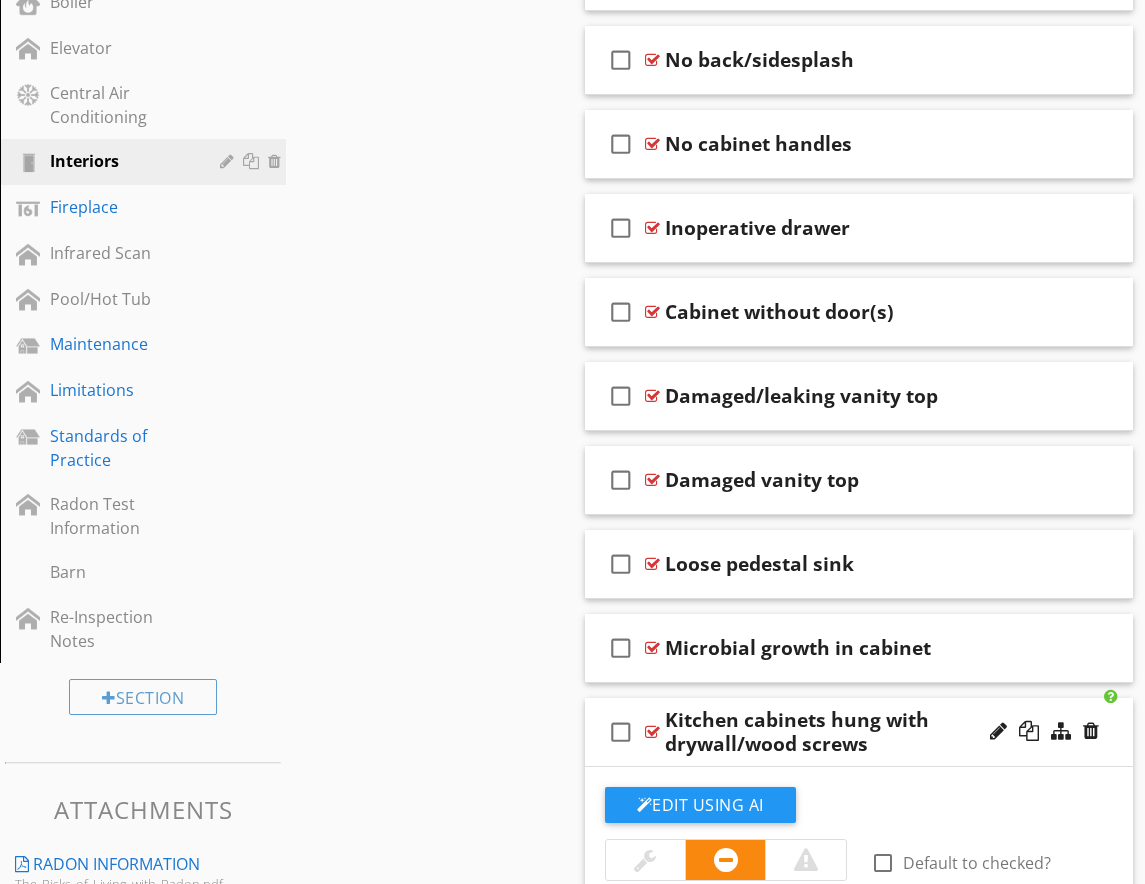 click on "check_box_outline_blank
Kitchen cabinets hung with drywall/wood screws" at bounding box center (859, 732) 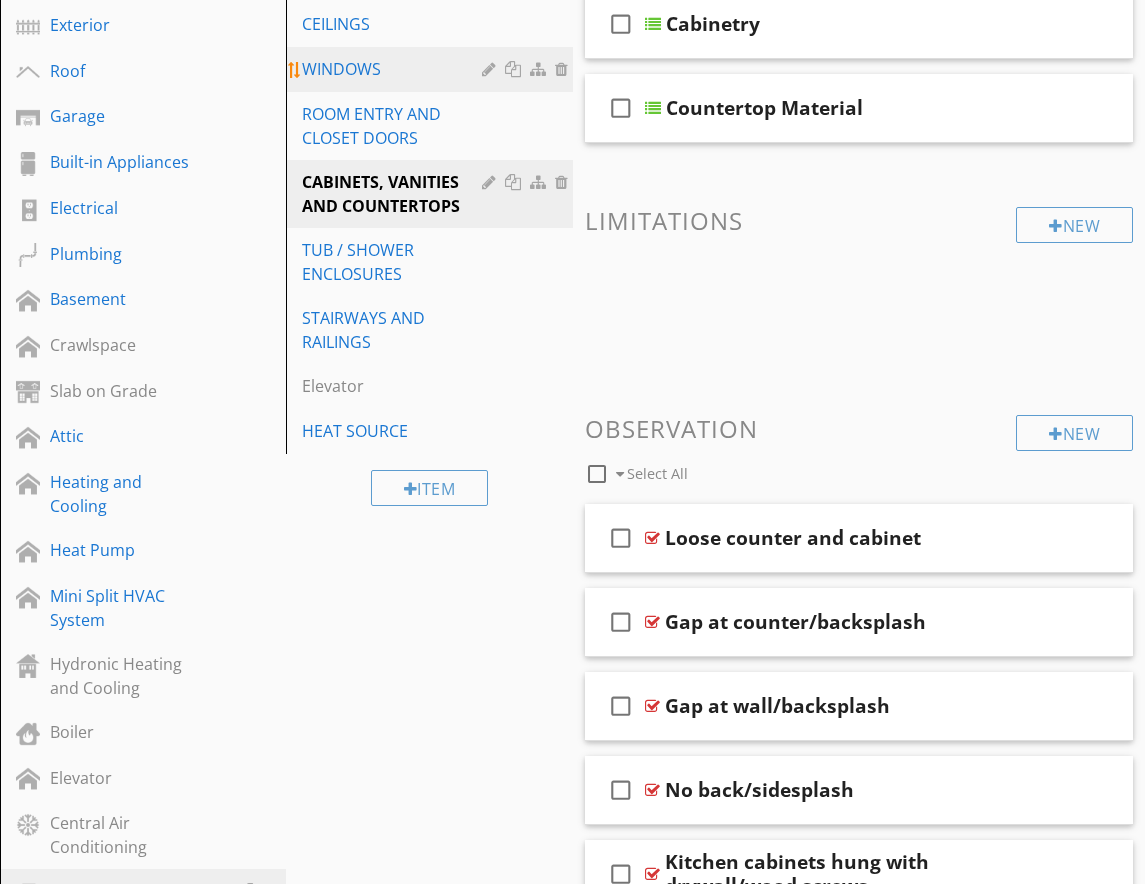 scroll, scrollTop: 373, scrollLeft: 0, axis: vertical 